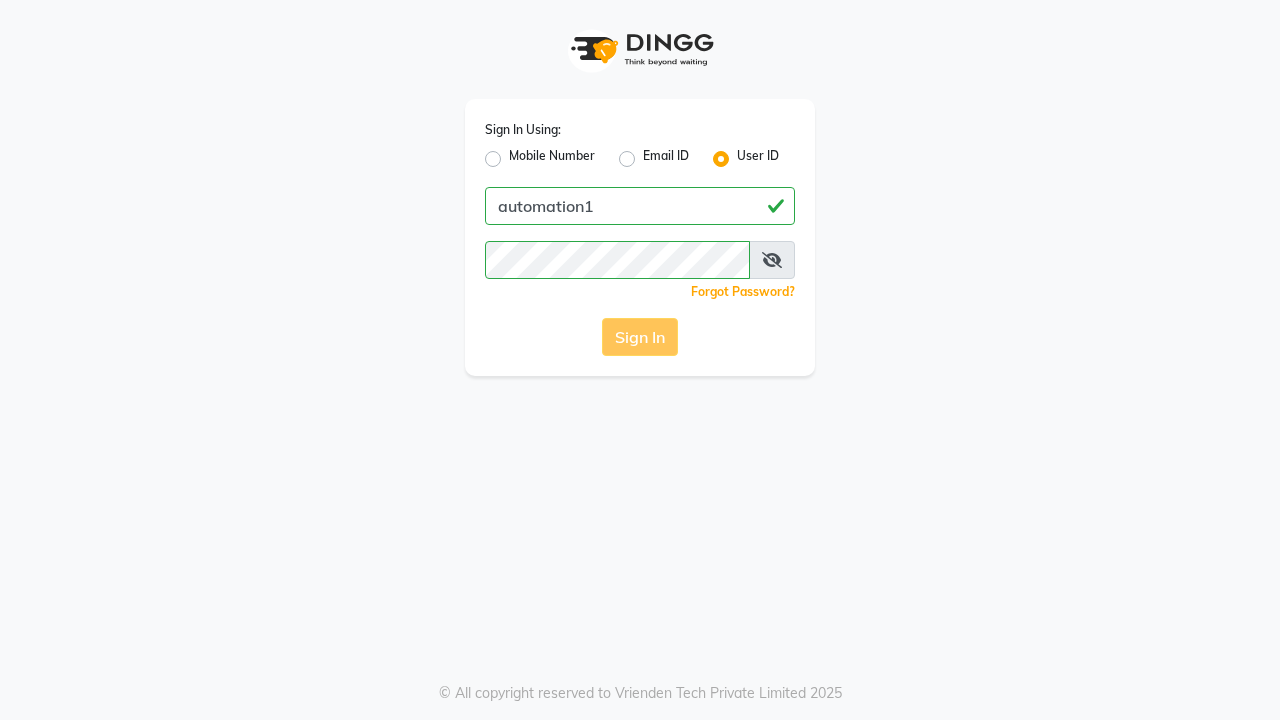 scroll, scrollTop: 0, scrollLeft: 0, axis: both 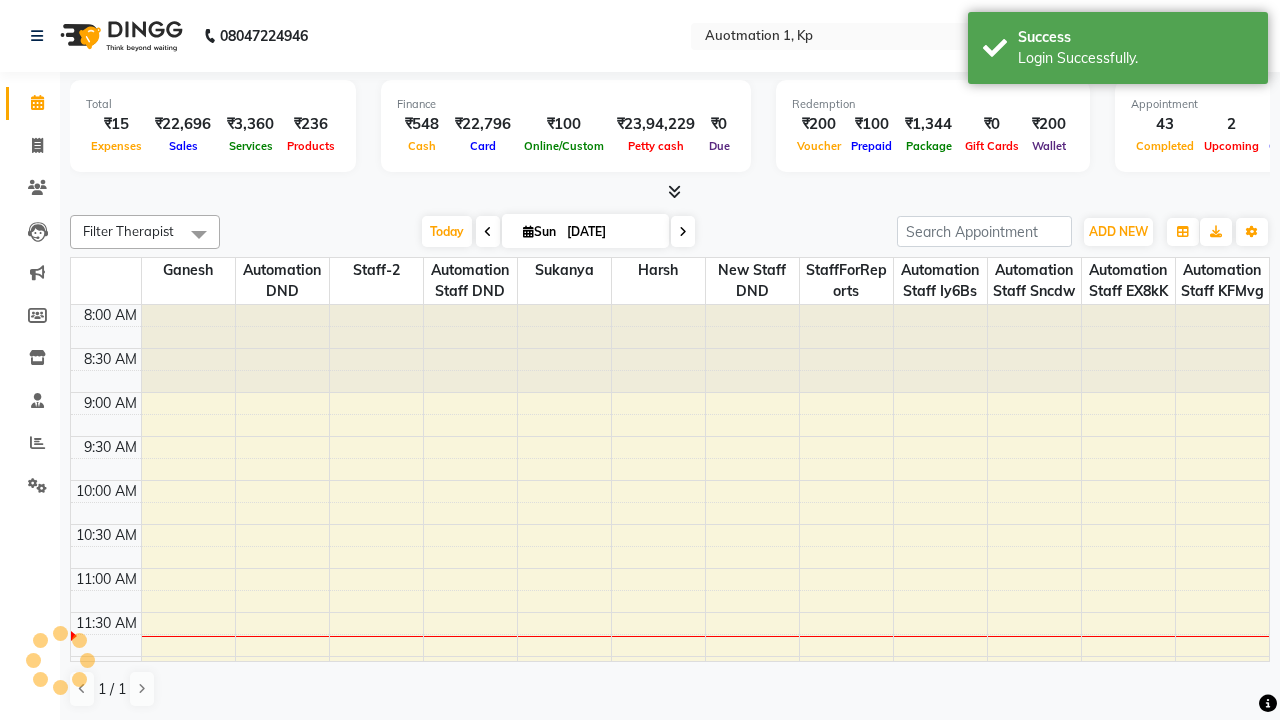 select on "en" 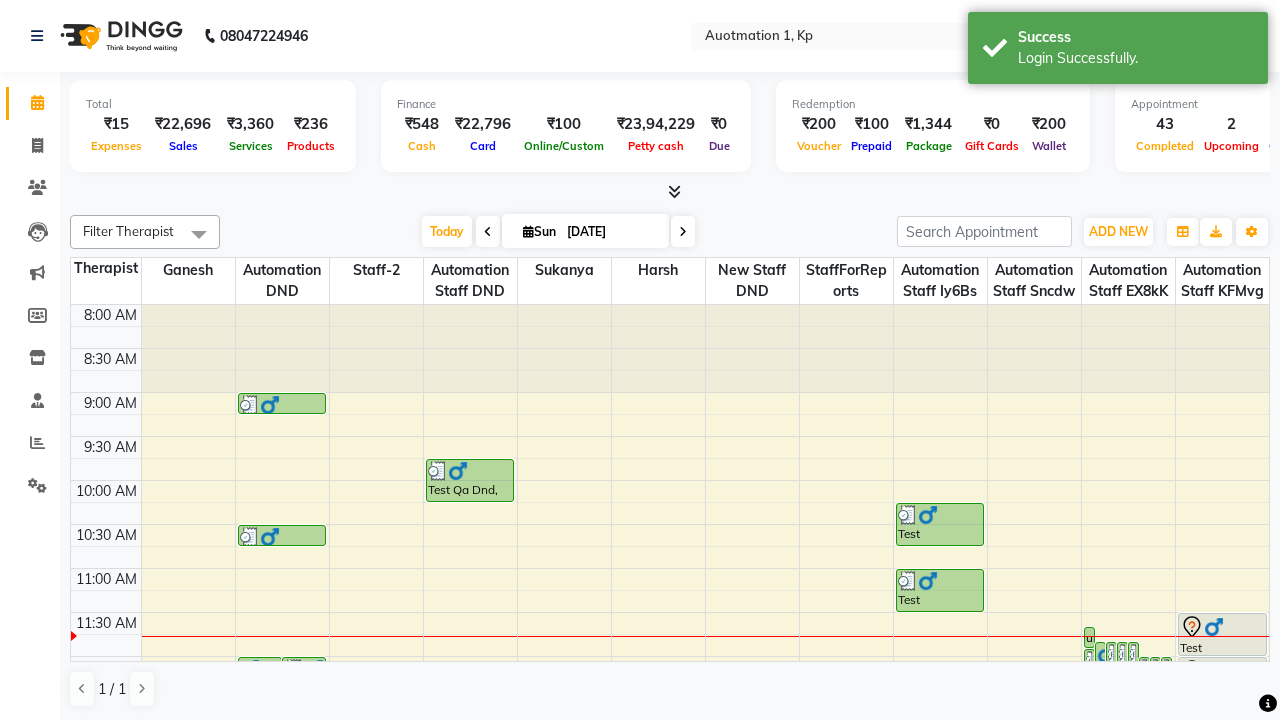 scroll, scrollTop: 0, scrollLeft: 0, axis: both 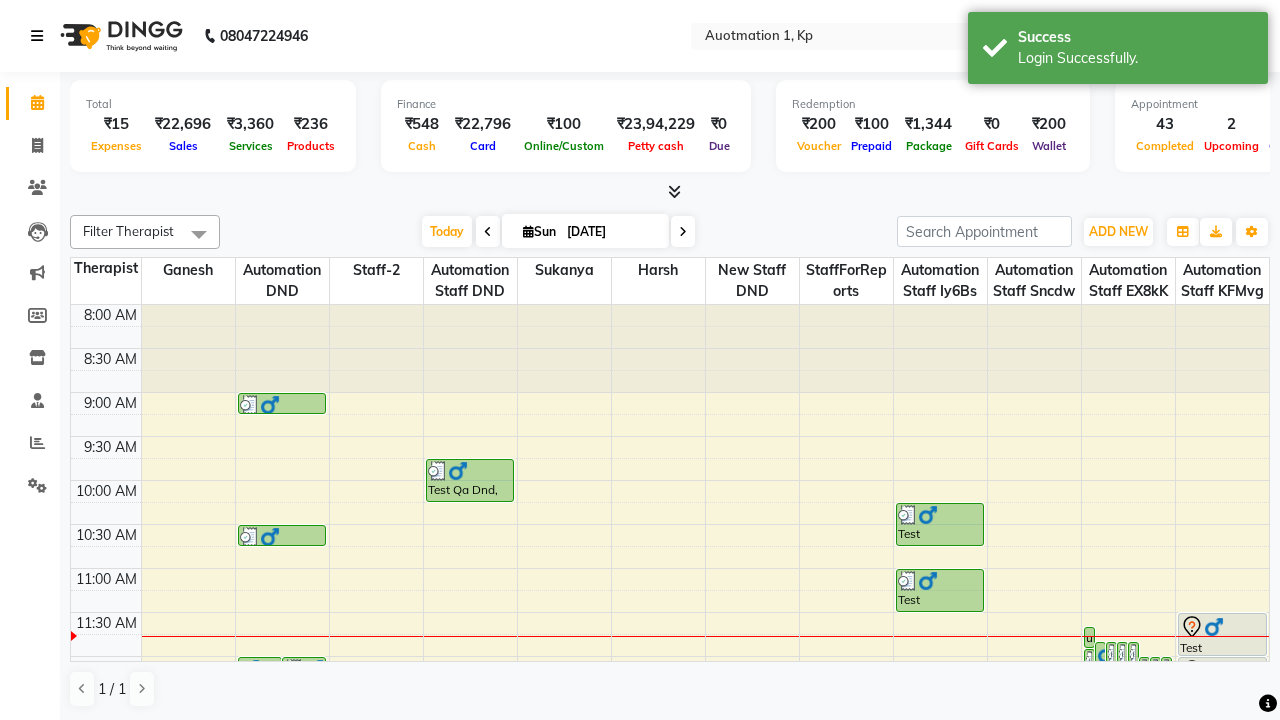 click at bounding box center (37, 36) 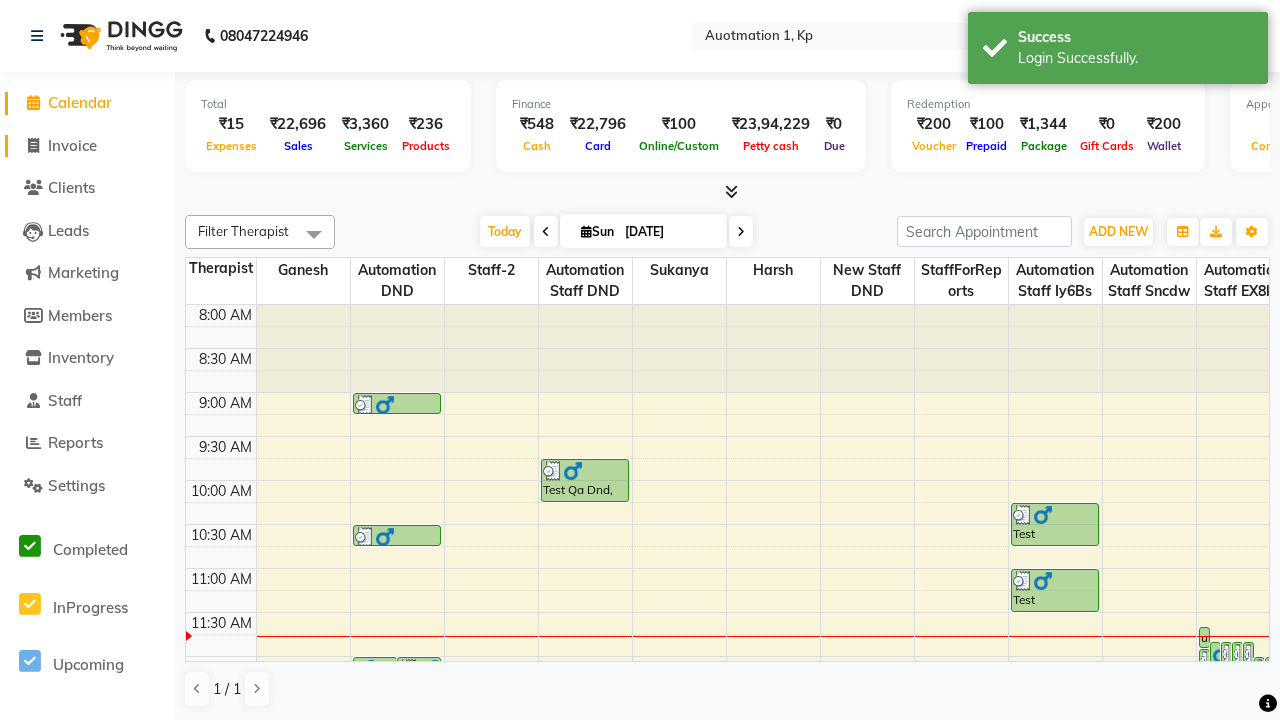 click on "Invoice" 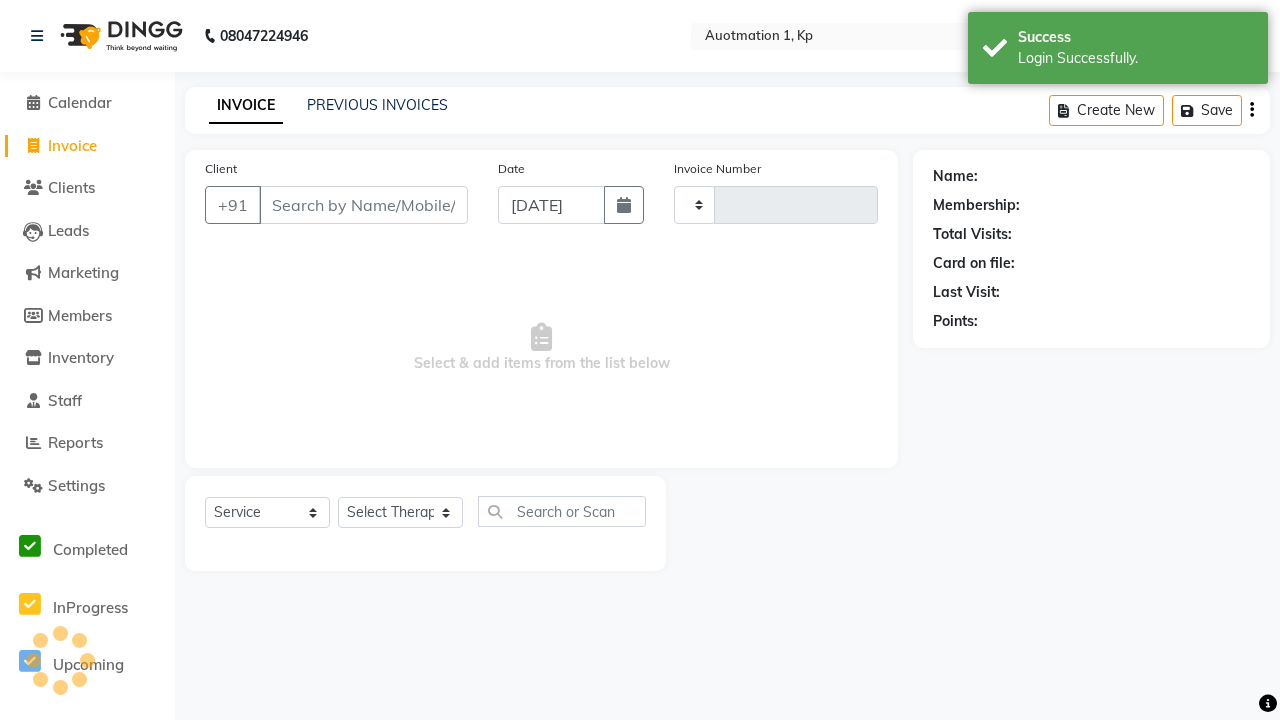 type on "2636" 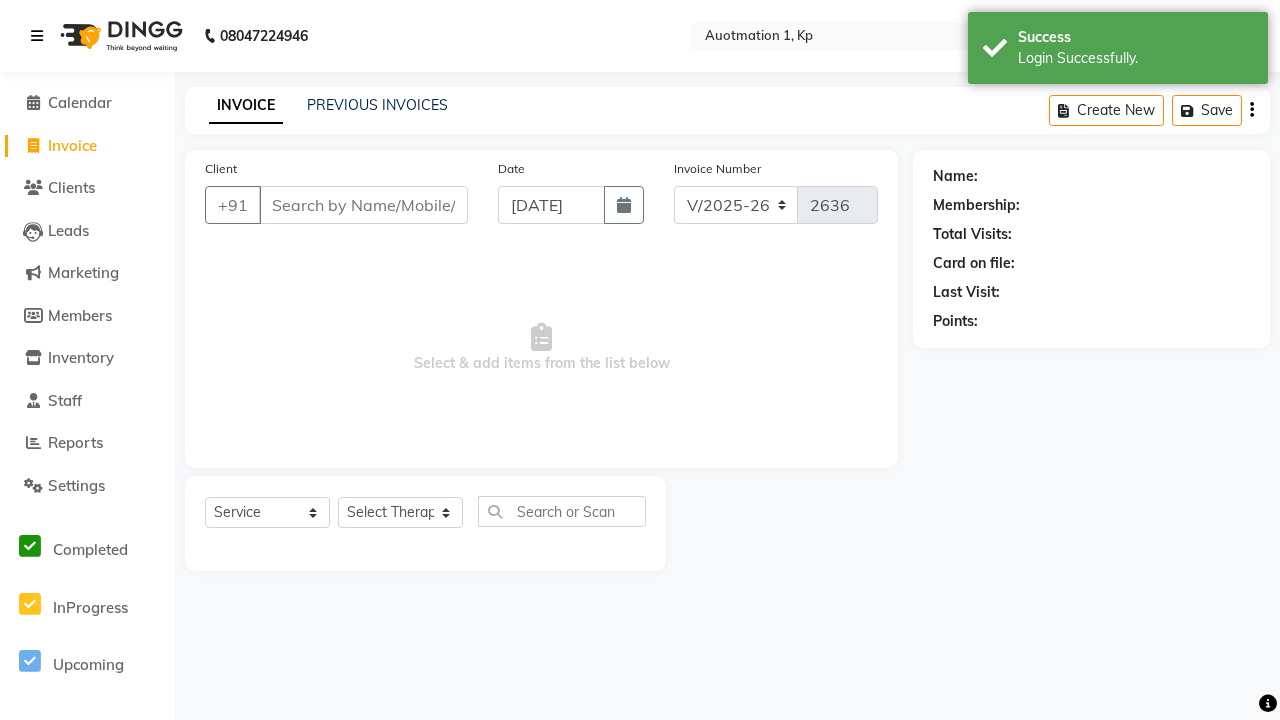 click at bounding box center (37, 36) 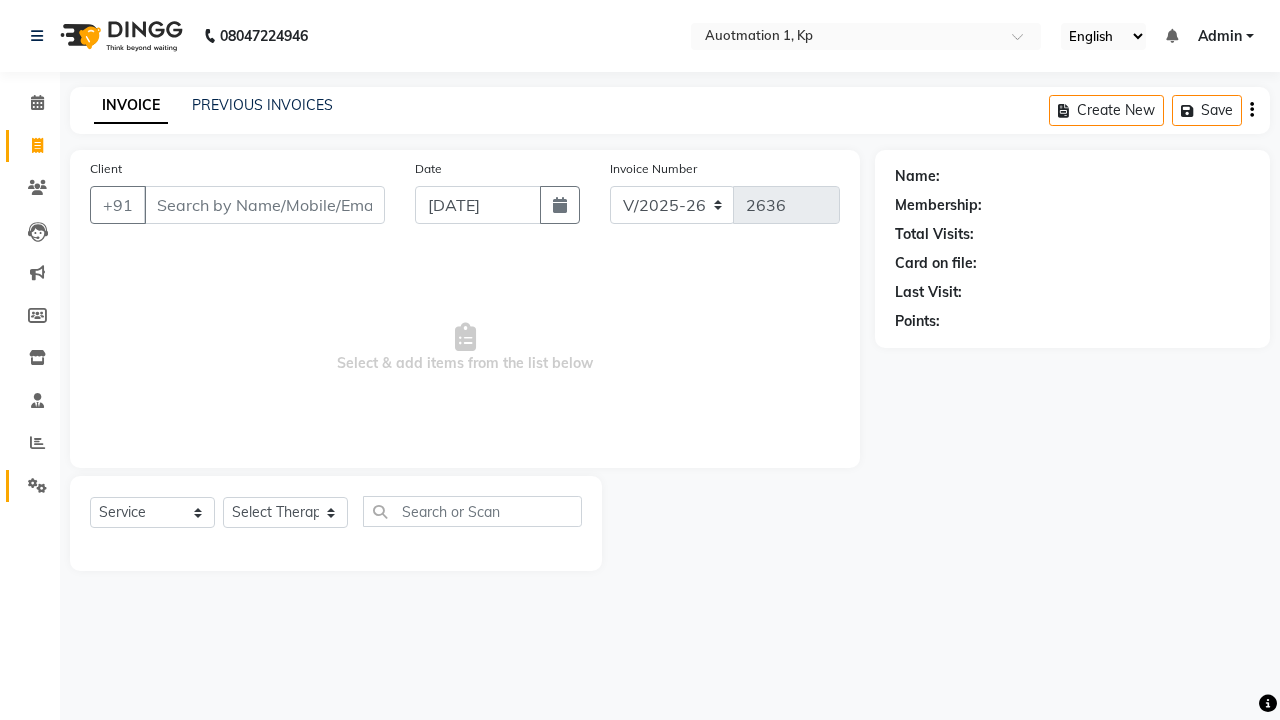 click 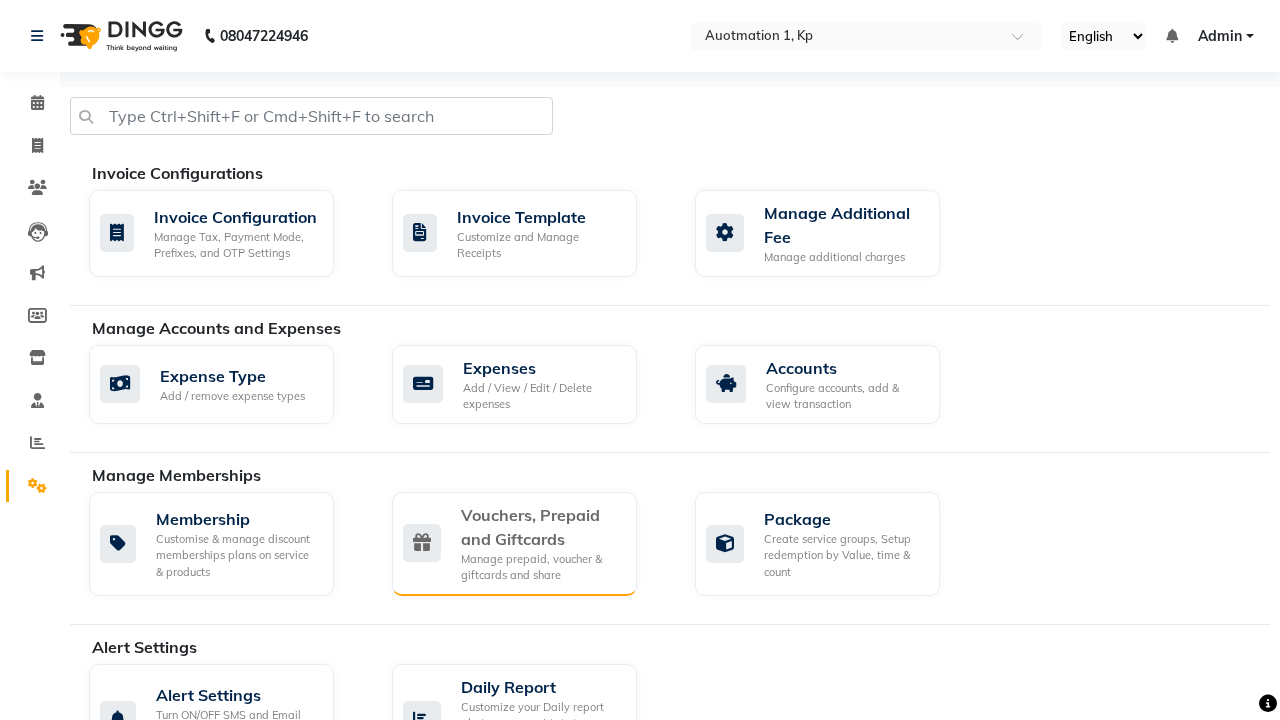 click on "Vouchers, Prepaid and Giftcards" 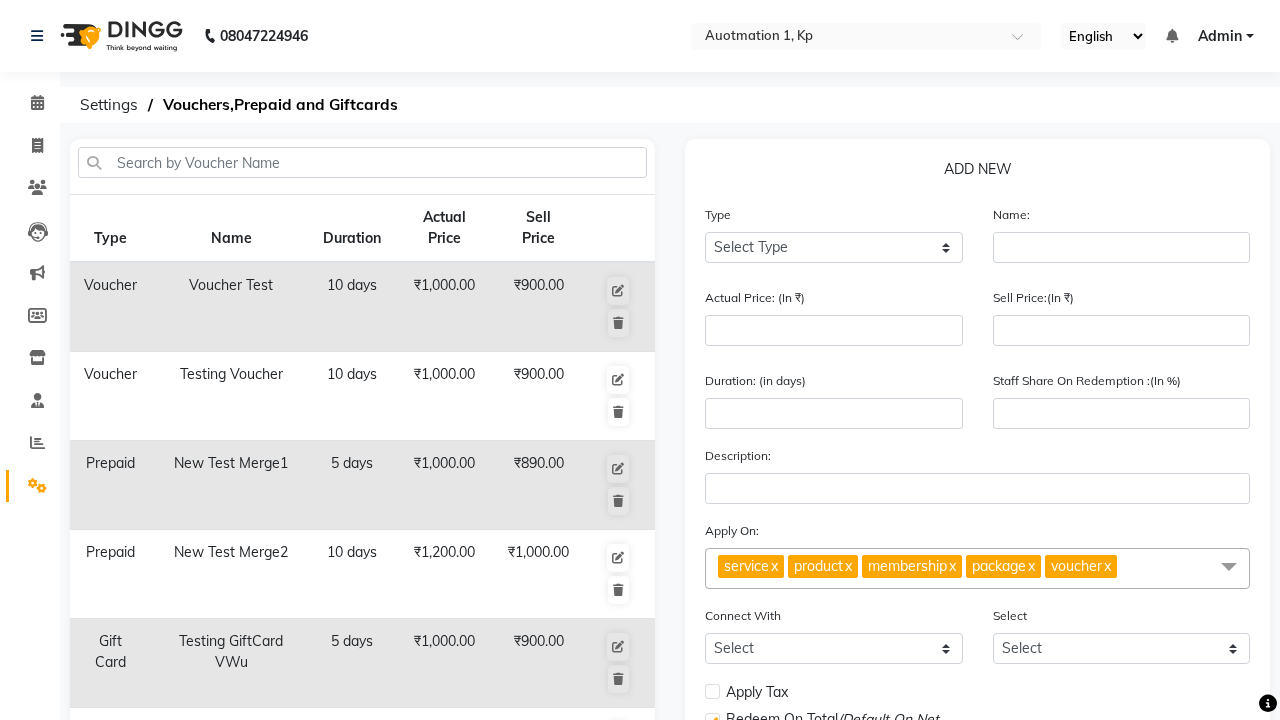 select on "P" 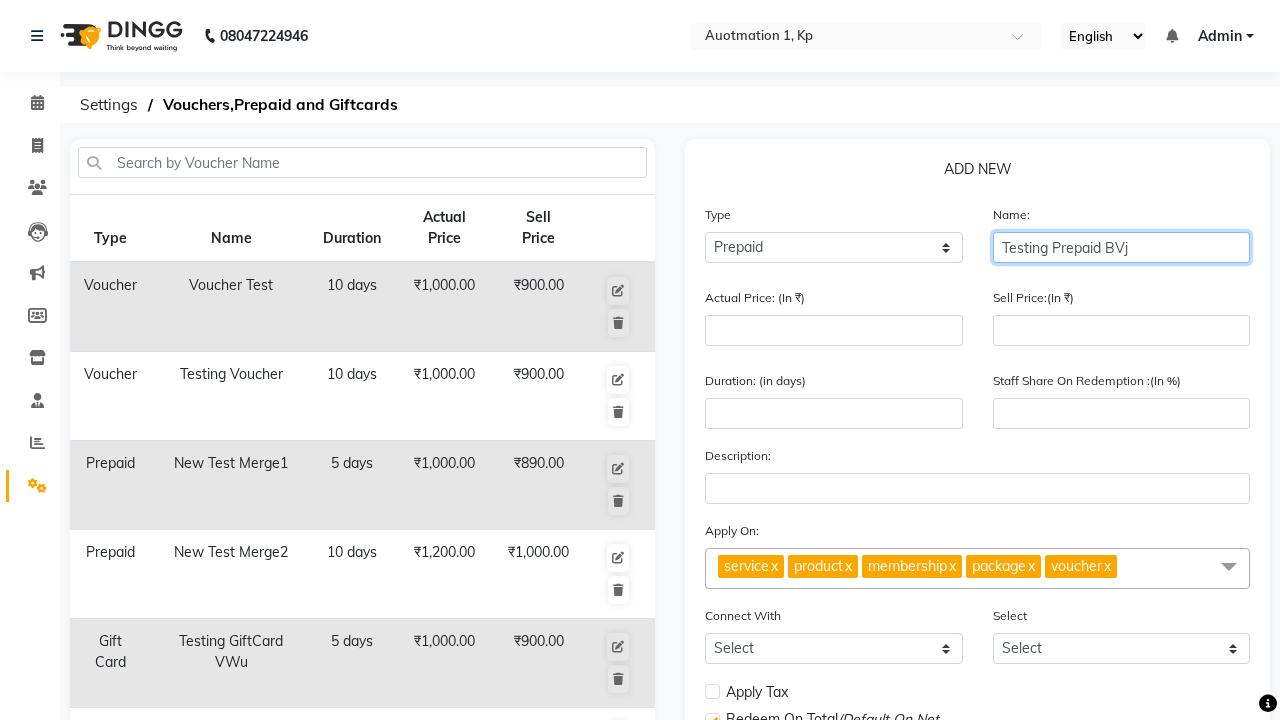 type on "Testing Prepaid BVj" 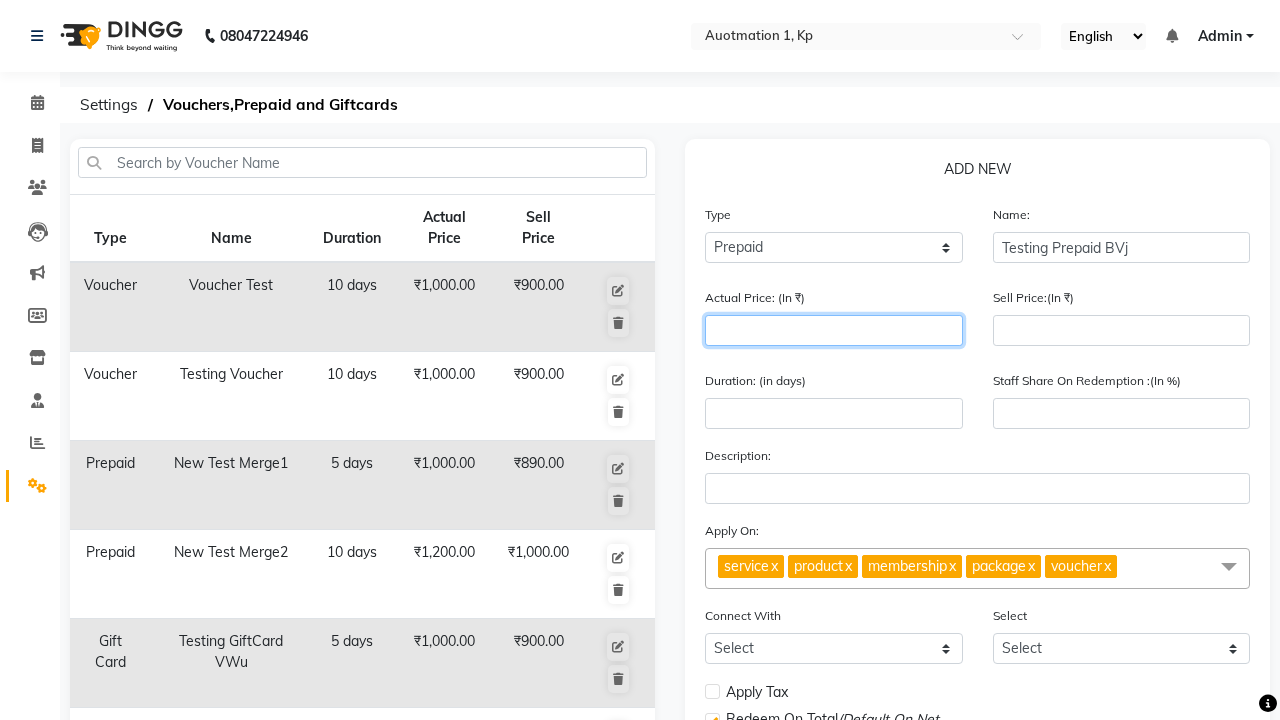 type on "1500" 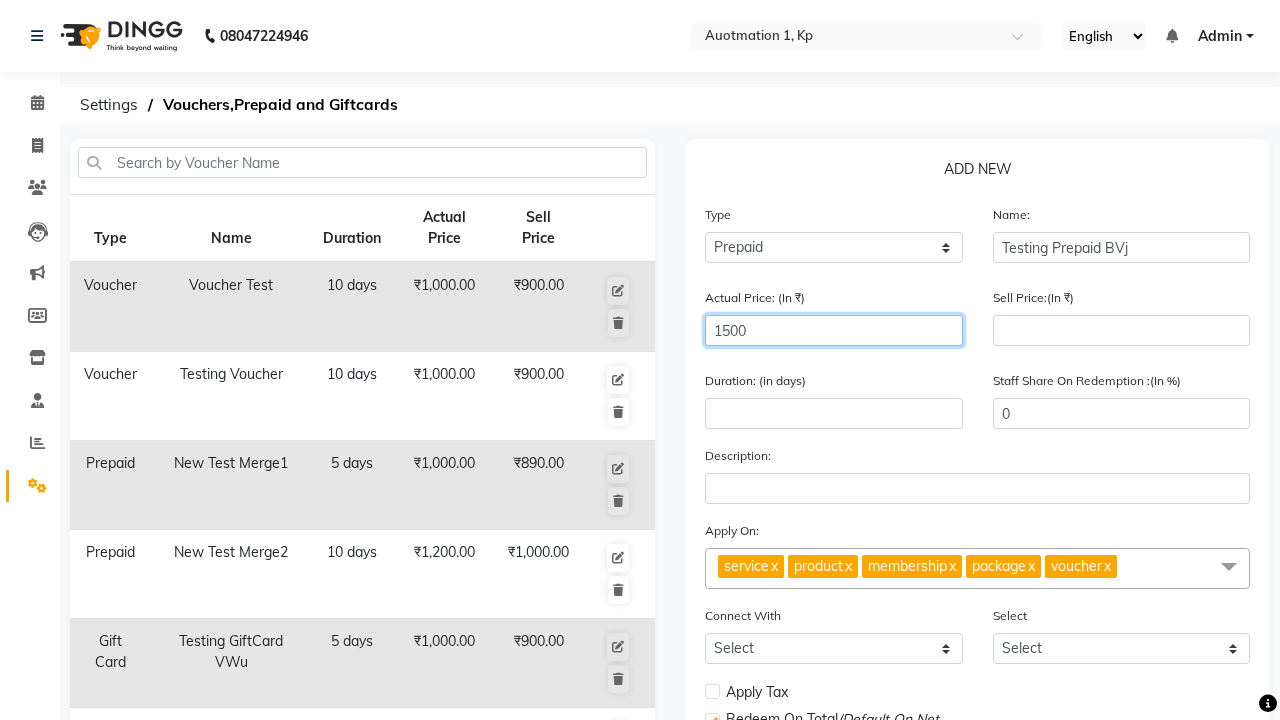 type on "1500" 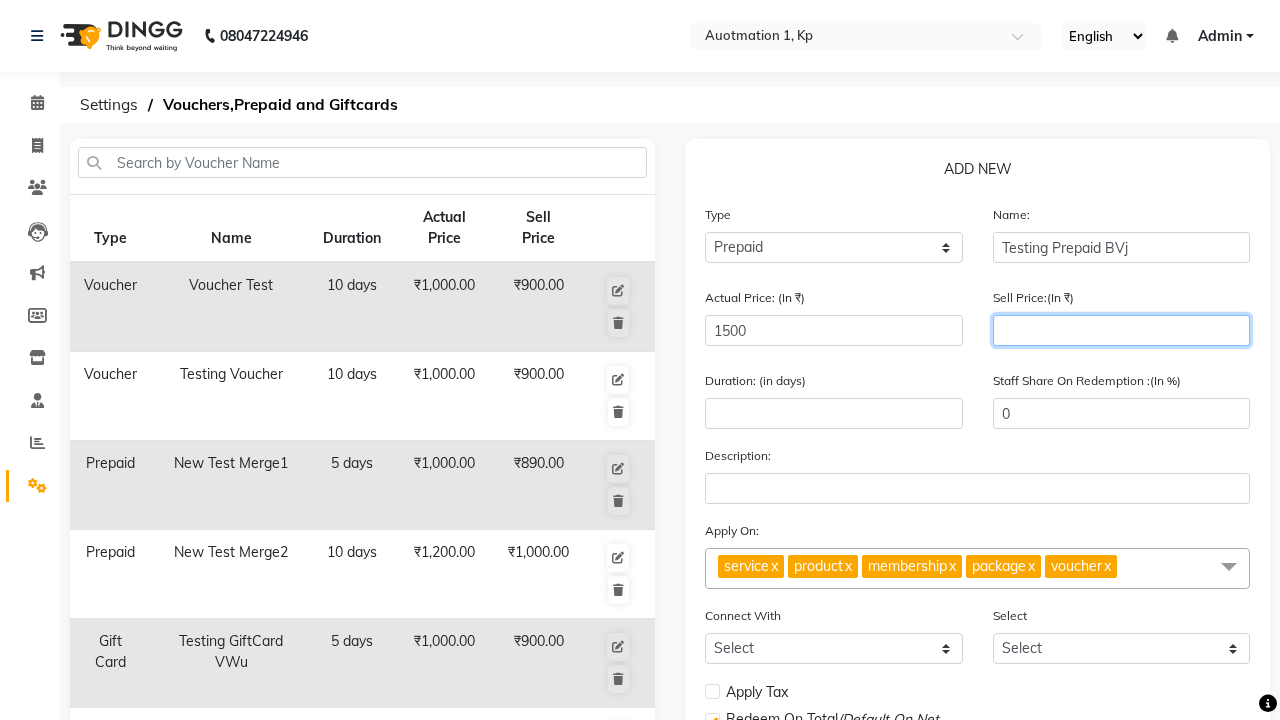 type on "1200" 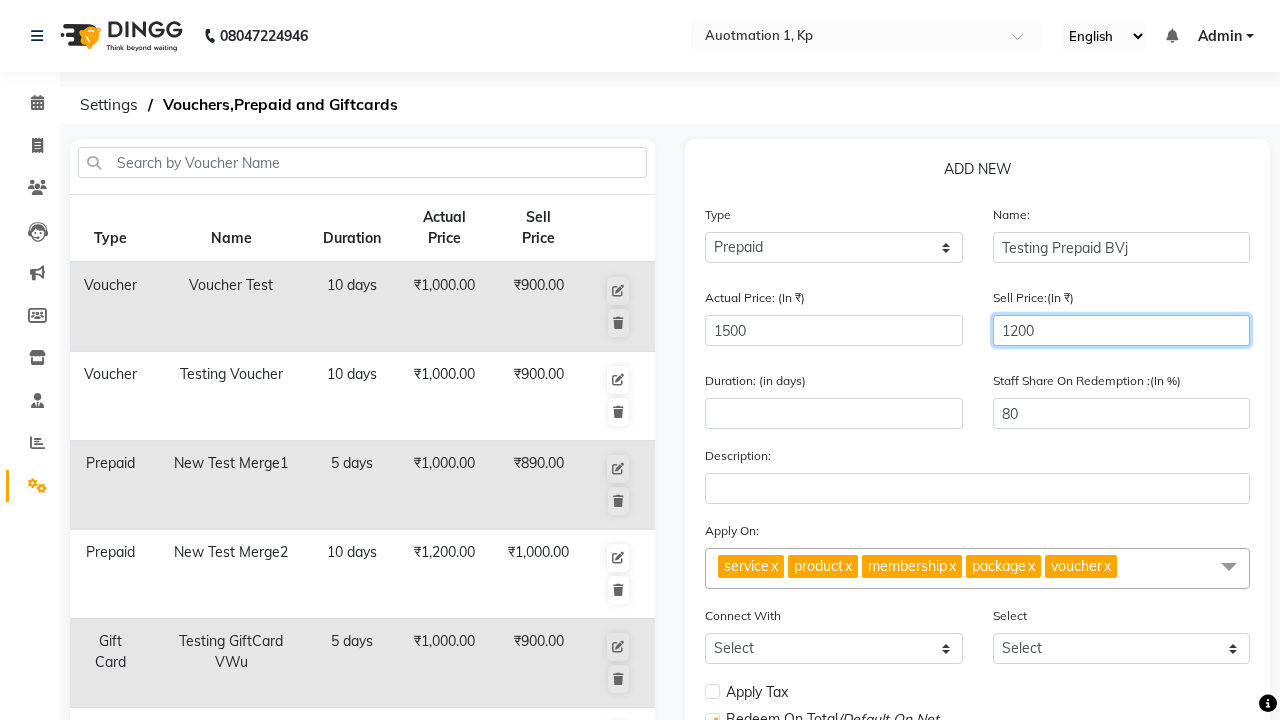 type on "1200" 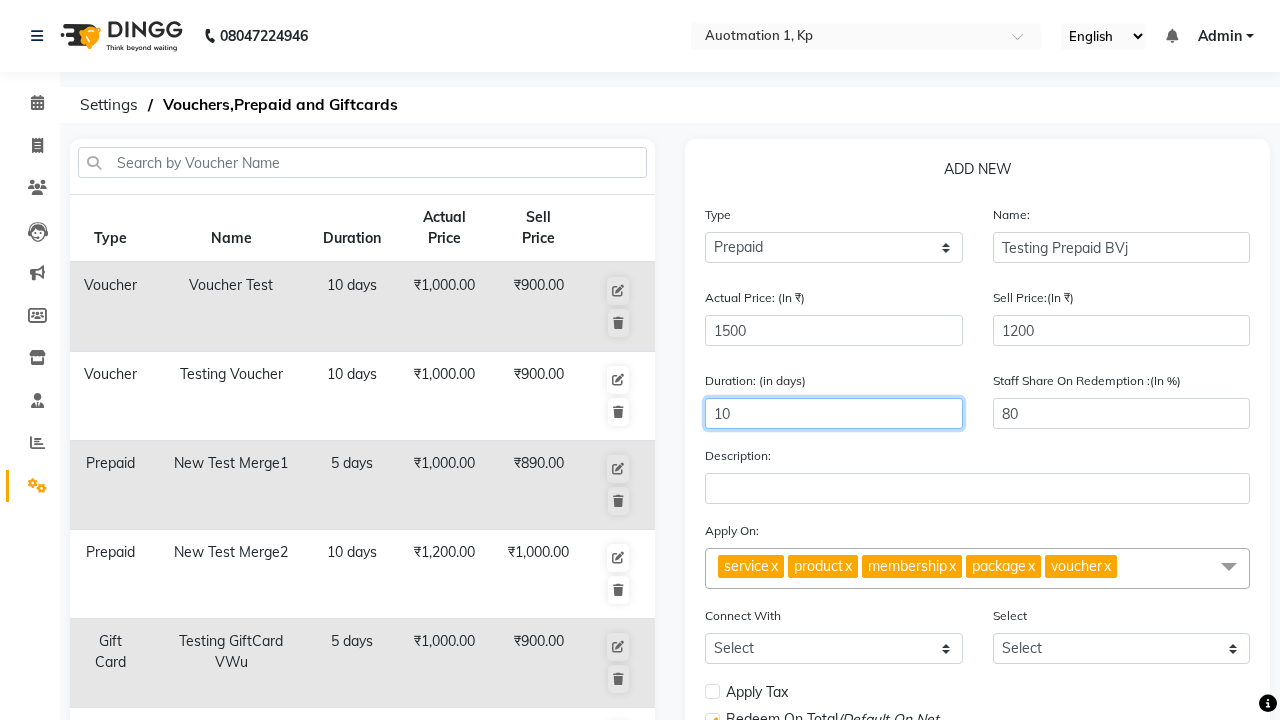 type on "10" 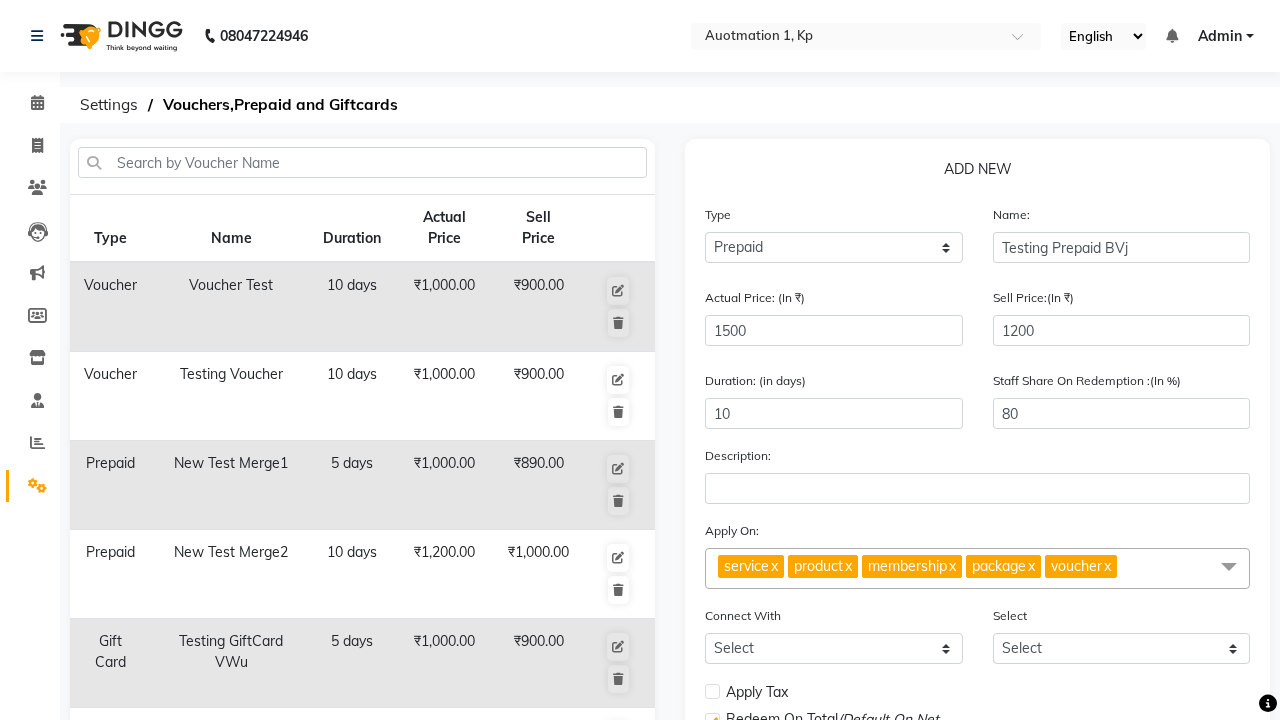 click on "Save" 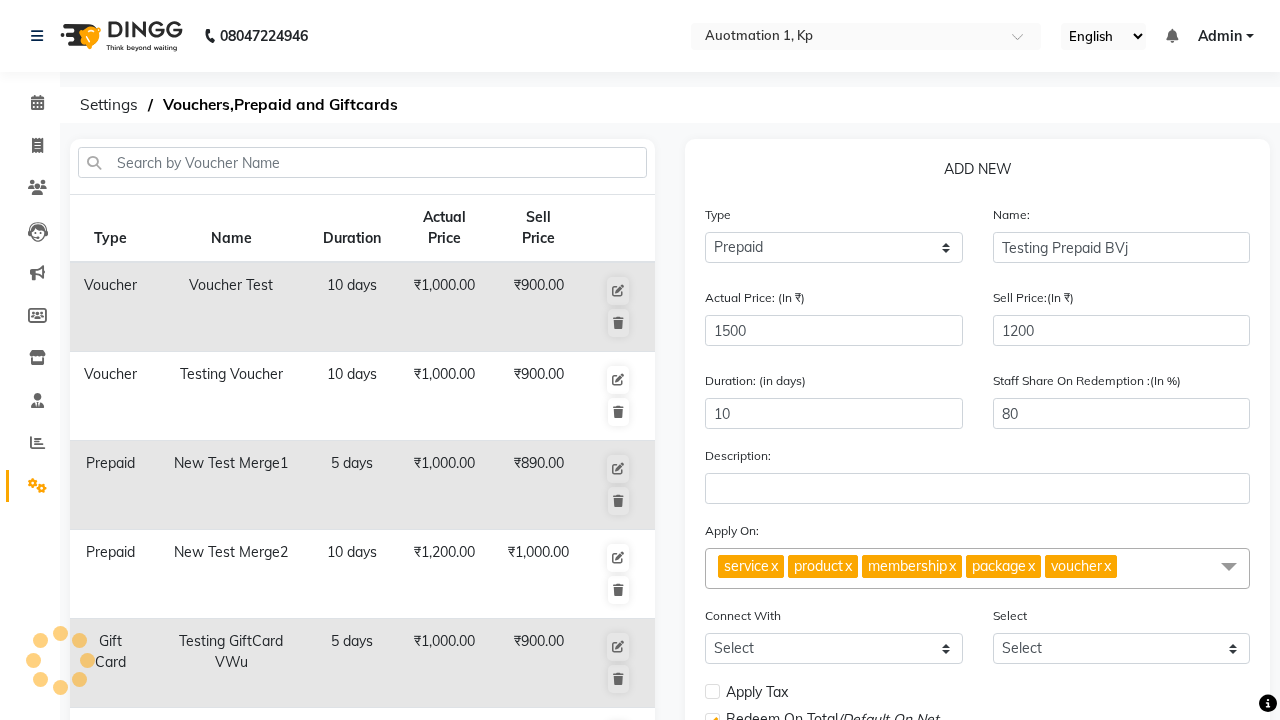 select 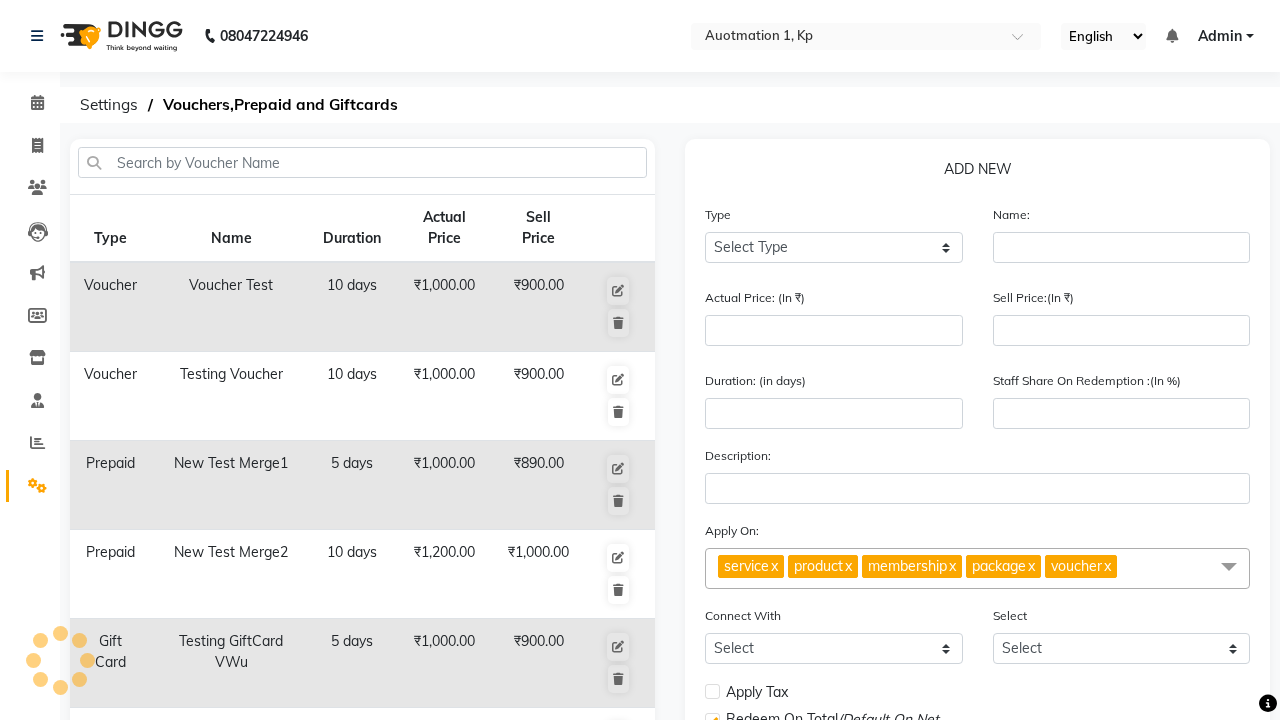 scroll, scrollTop: 497, scrollLeft: 0, axis: vertical 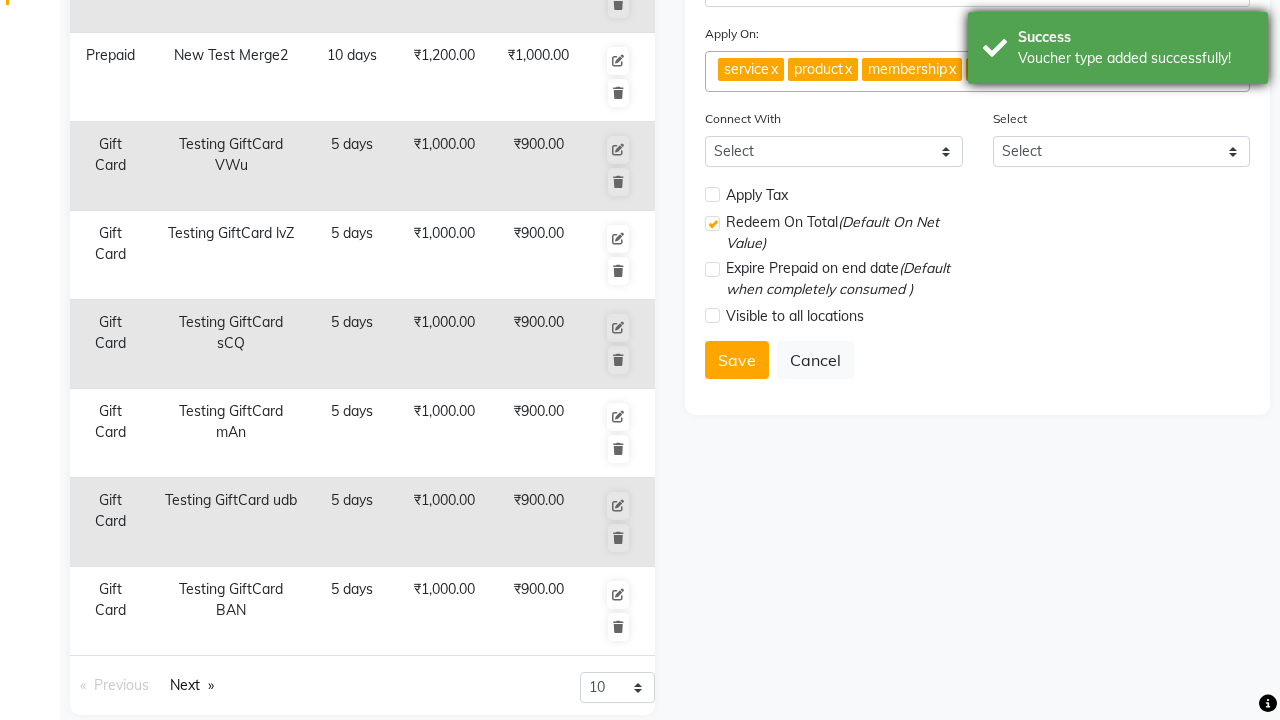 click on "Voucher type added successfully!" at bounding box center [1135, 58] 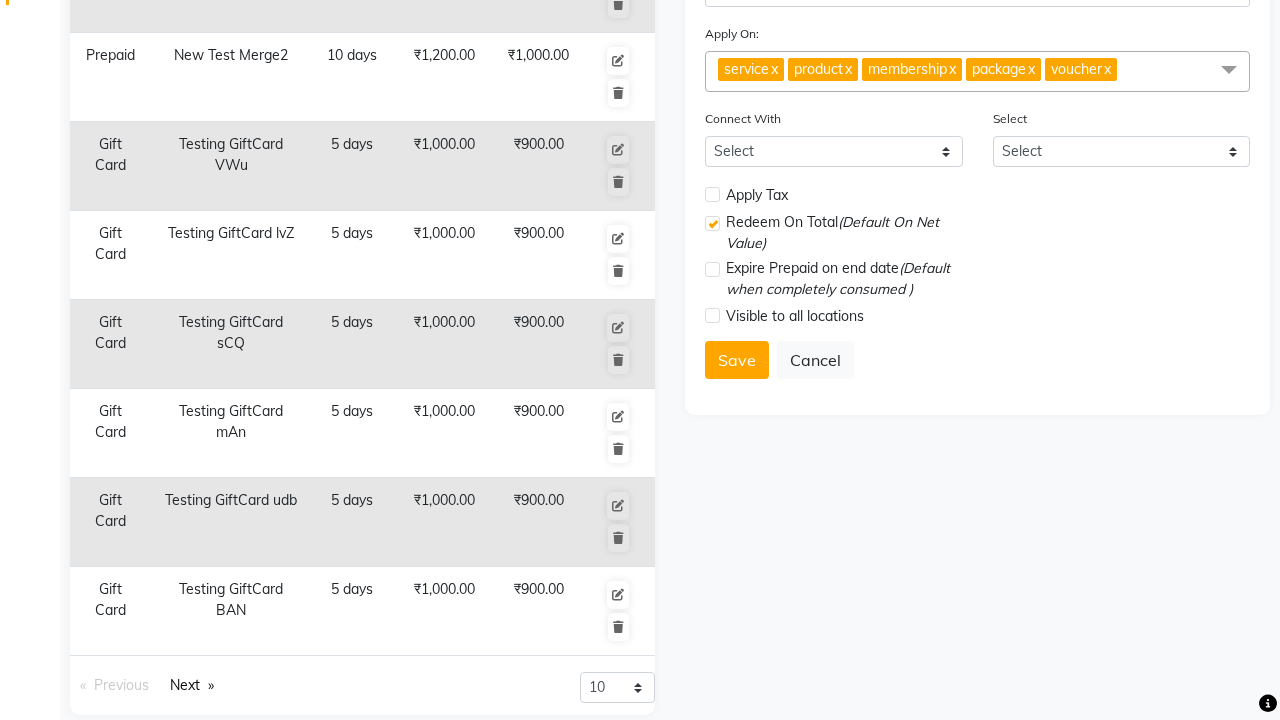 click at bounding box center [37, -461] 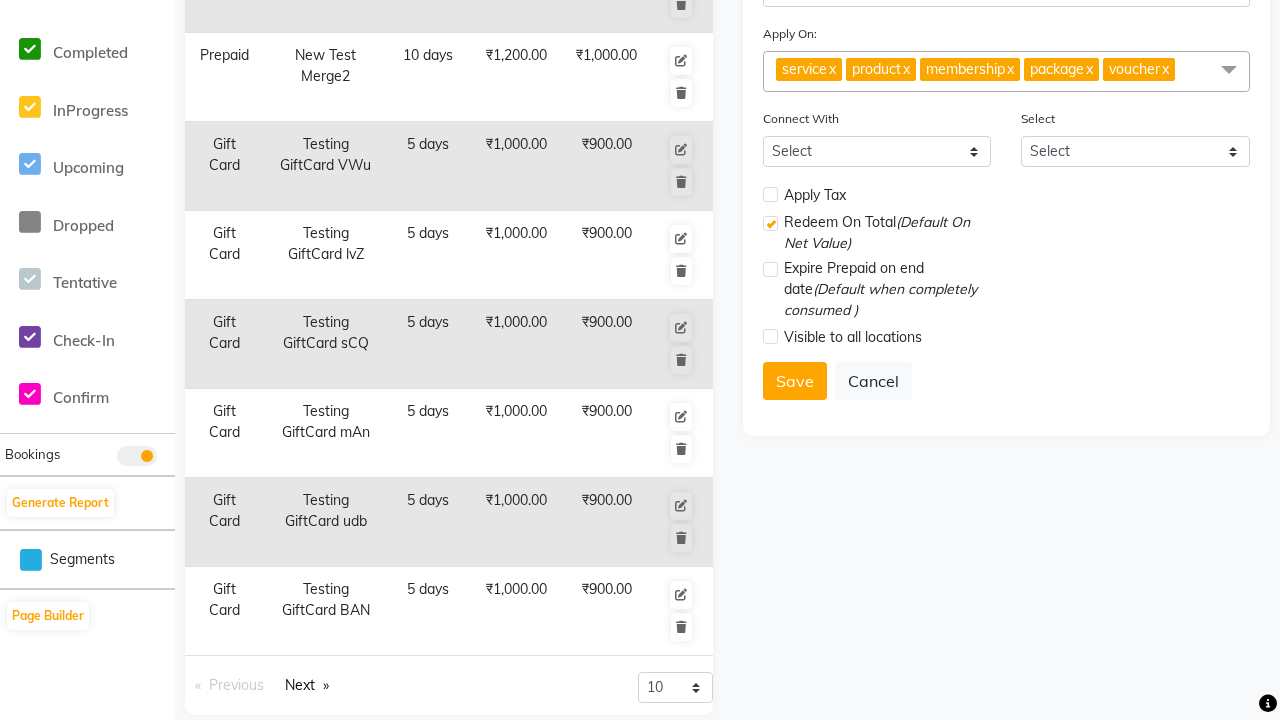 scroll, scrollTop: 0, scrollLeft: 0, axis: both 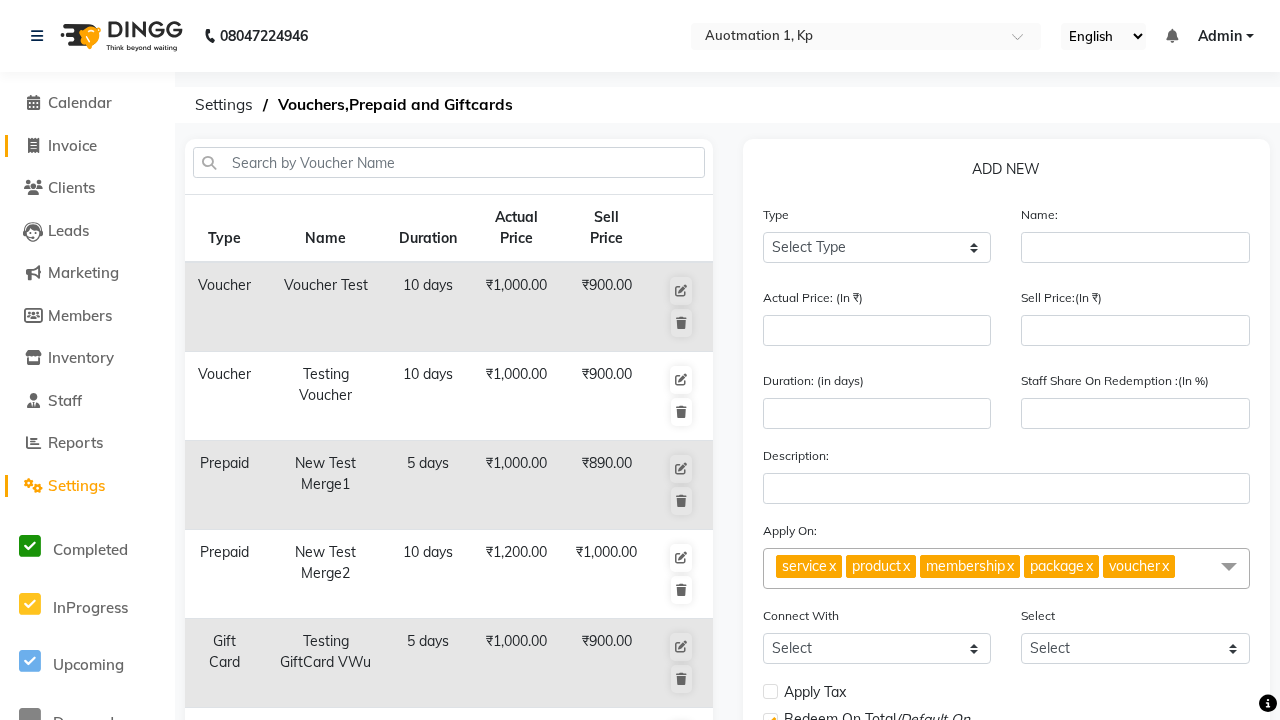 click on "Invoice" 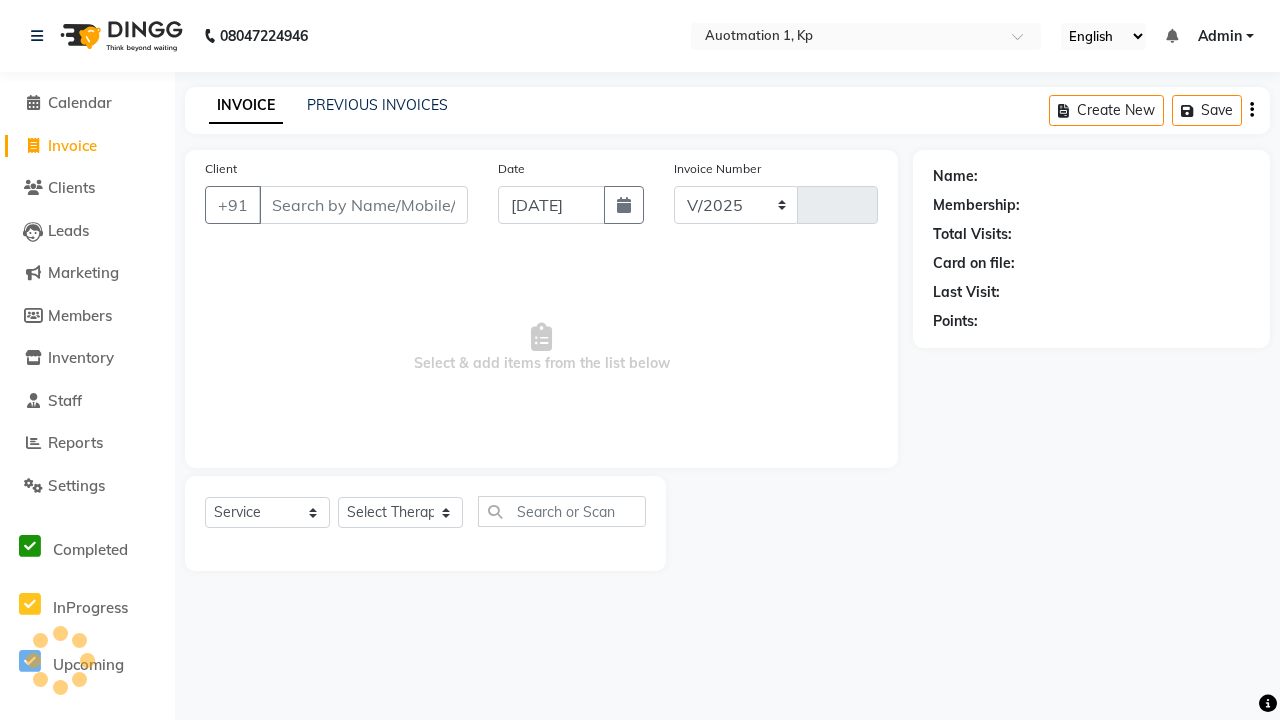 select on "150" 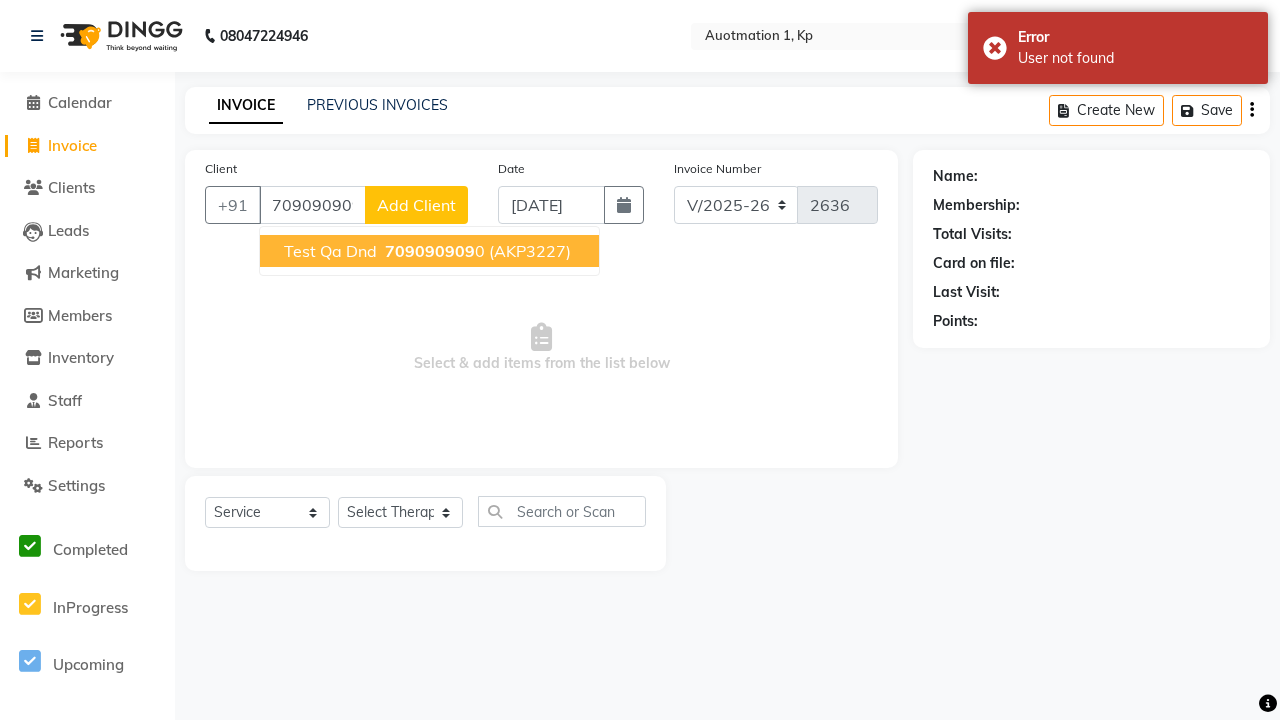 click on "709090909" at bounding box center [430, 251] 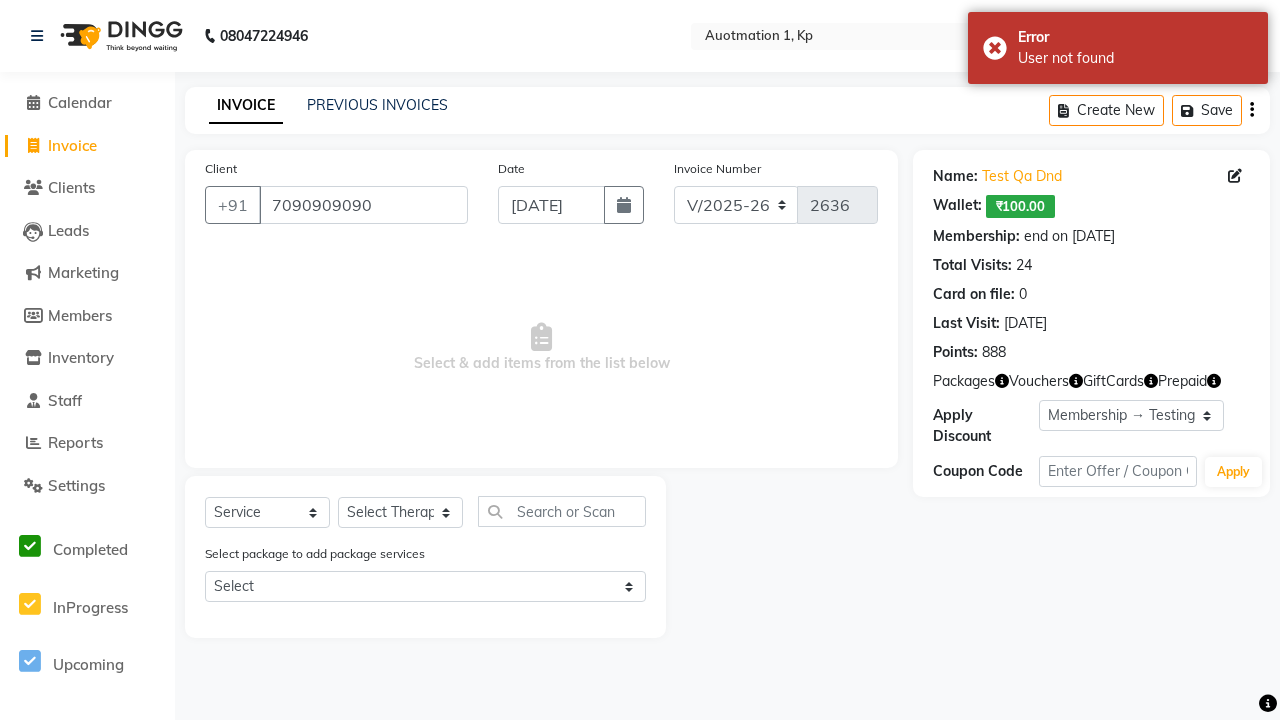 select on "0:" 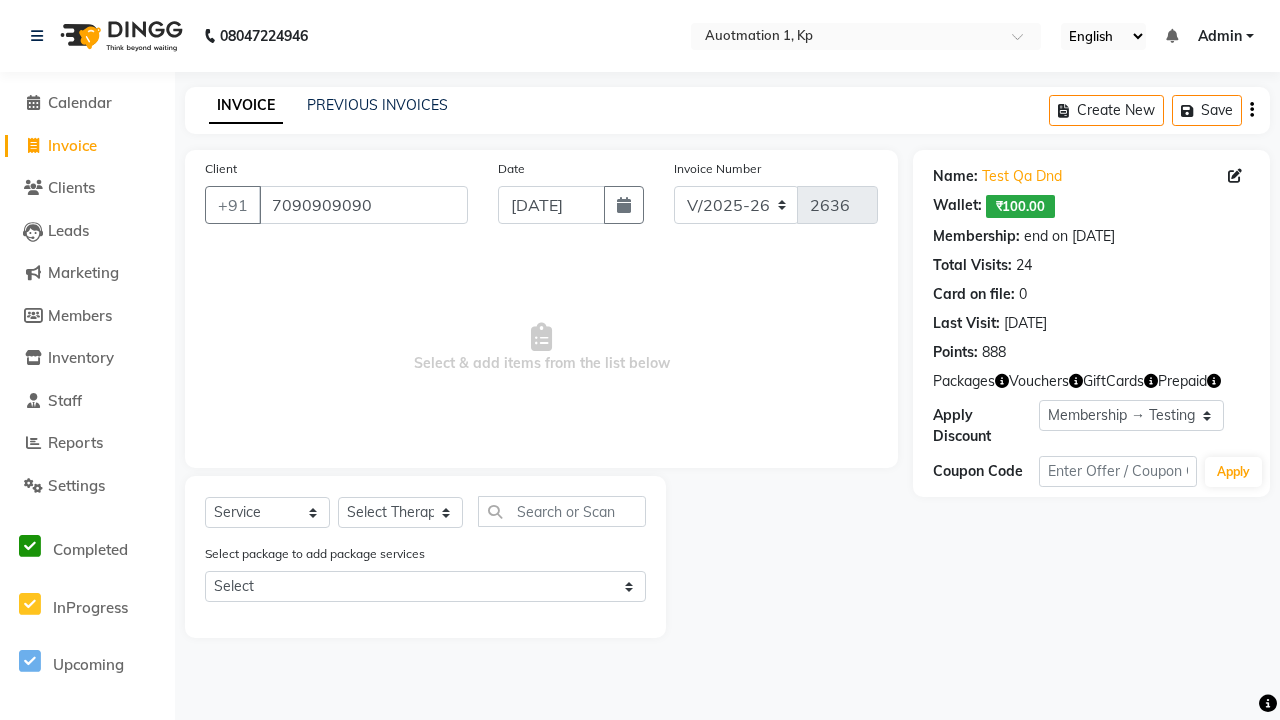 select on "P" 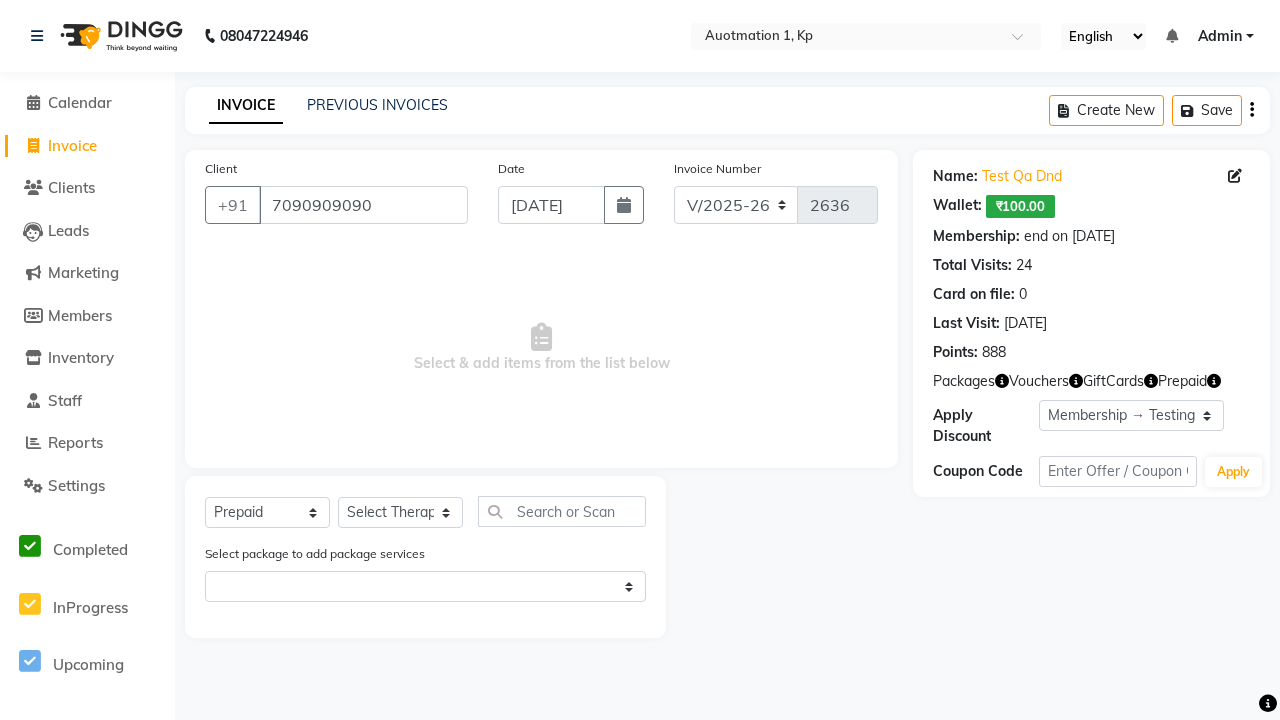 select on "5439" 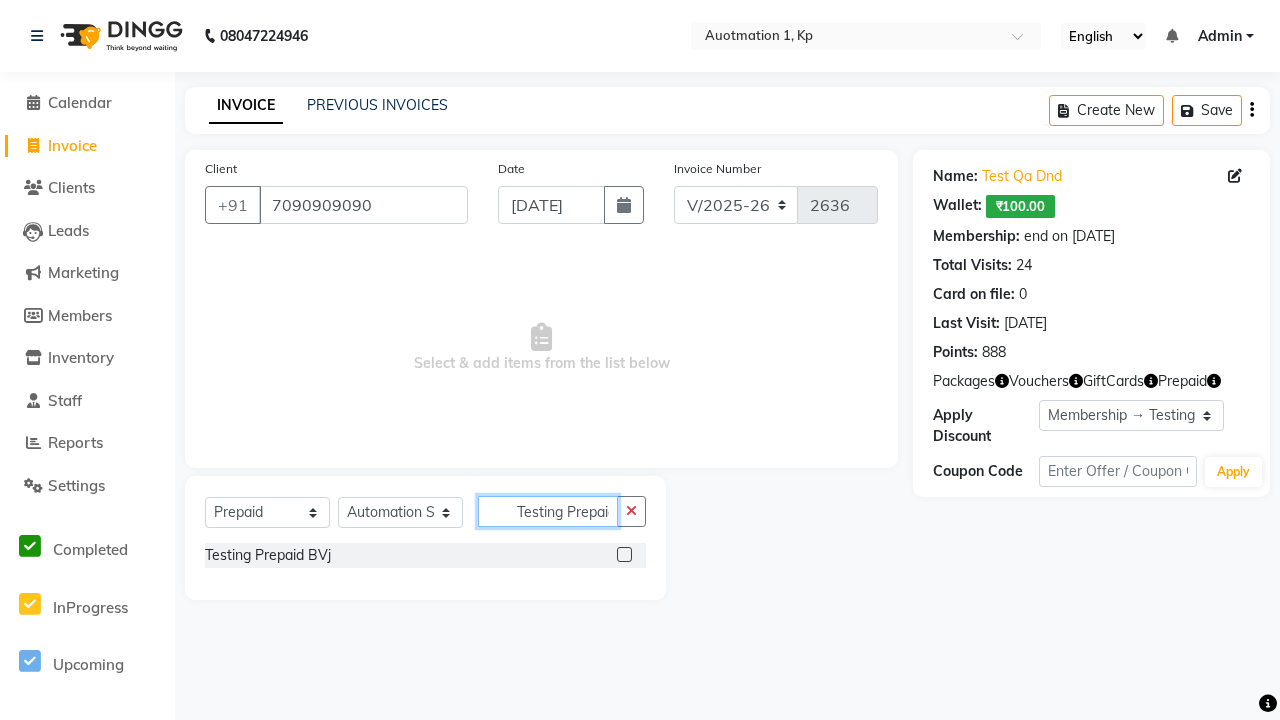 scroll, scrollTop: 0, scrollLeft: 6, axis: horizontal 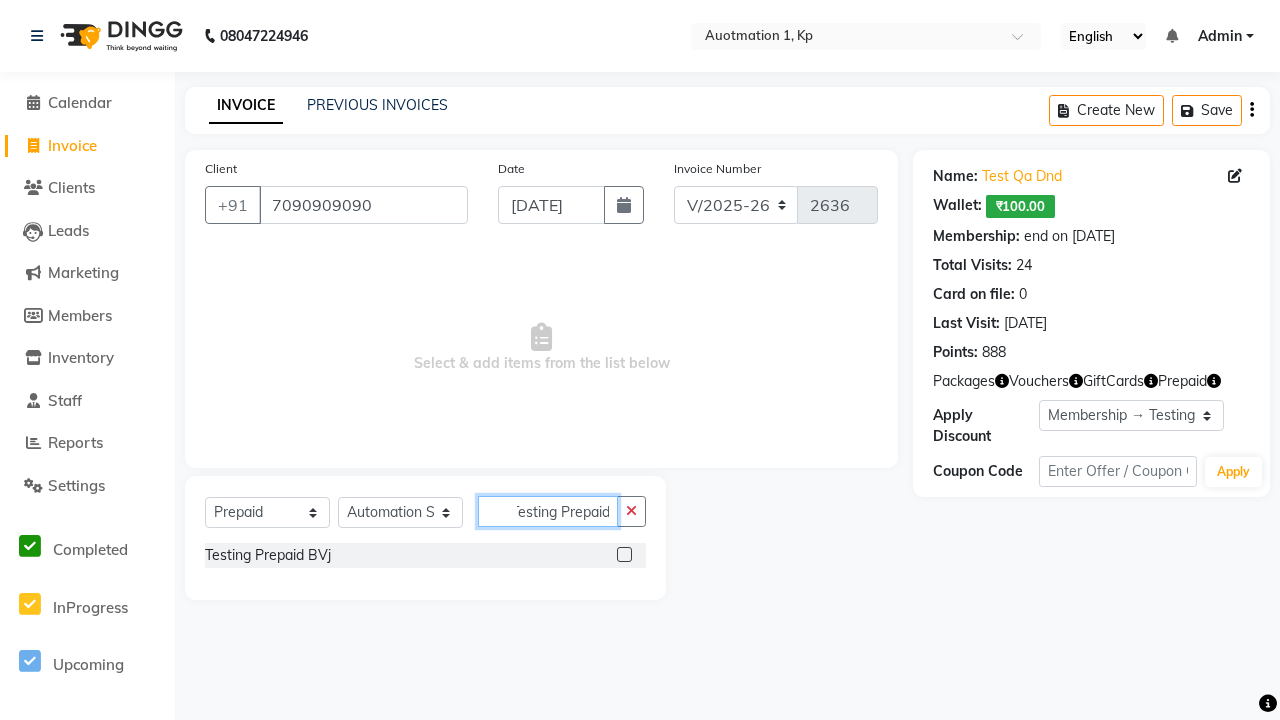 type on "Testing Prepaid BVj" 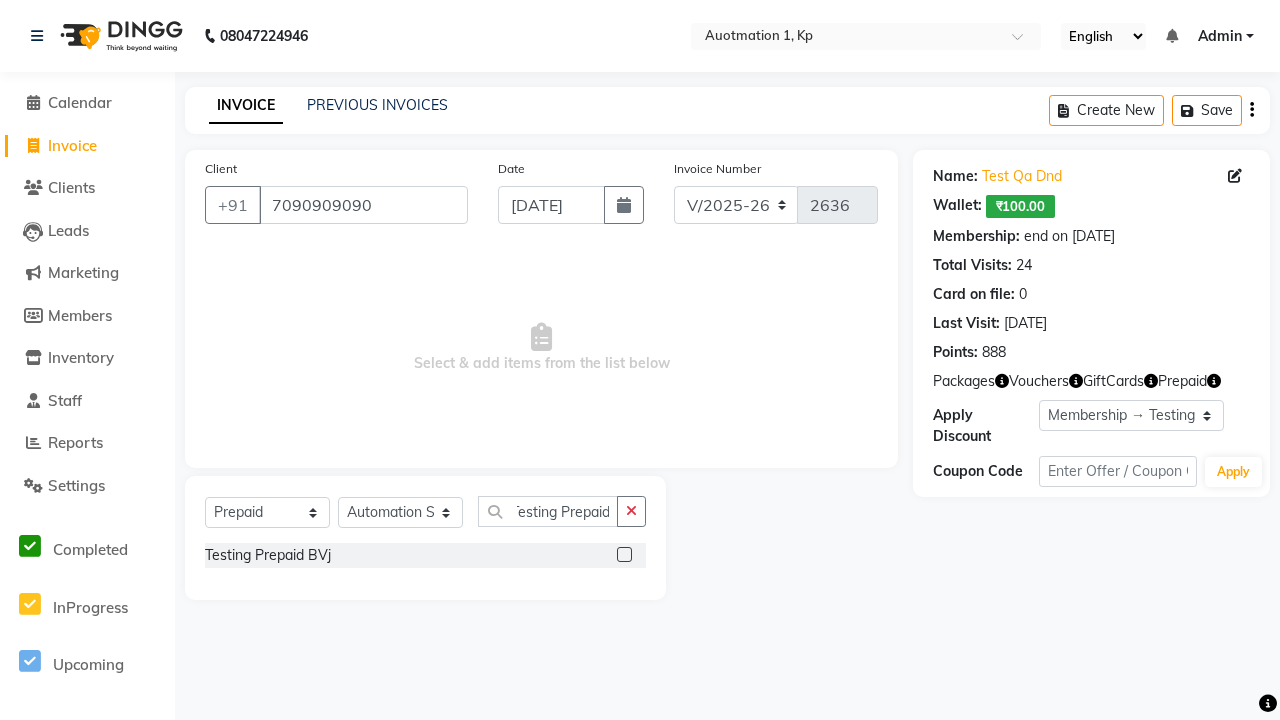 click 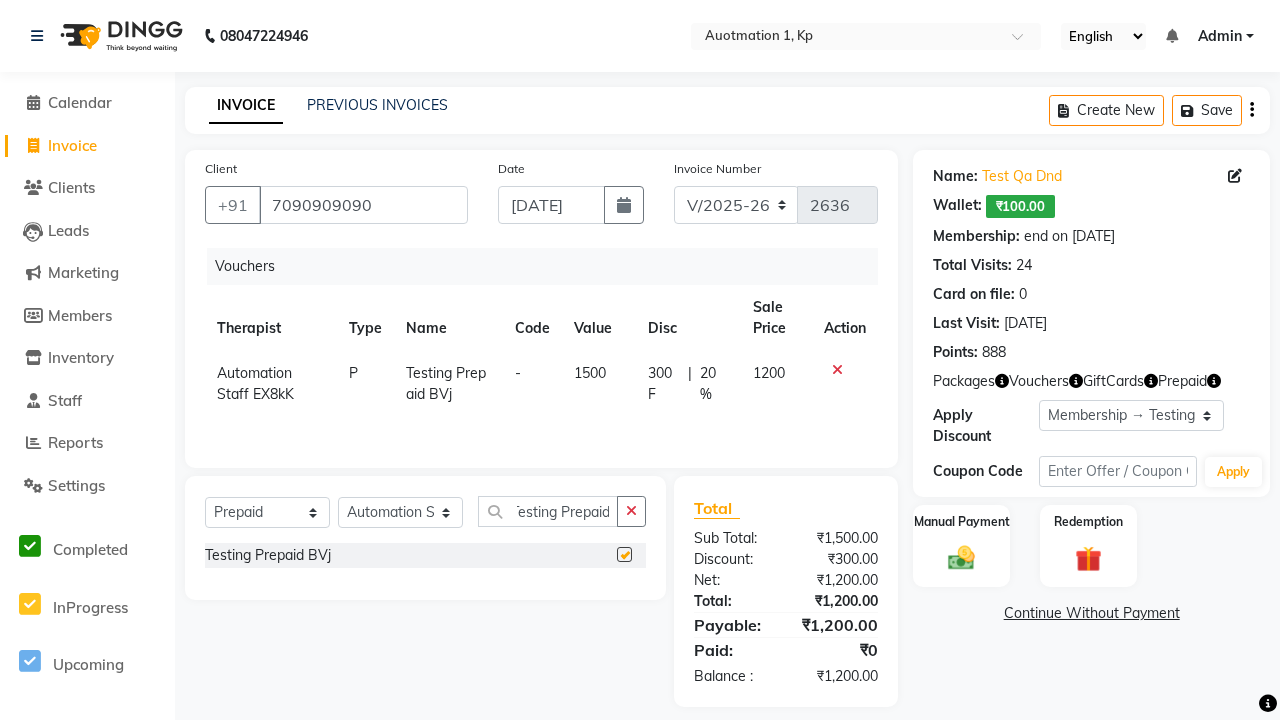 scroll, scrollTop: 0, scrollLeft: 0, axis: both 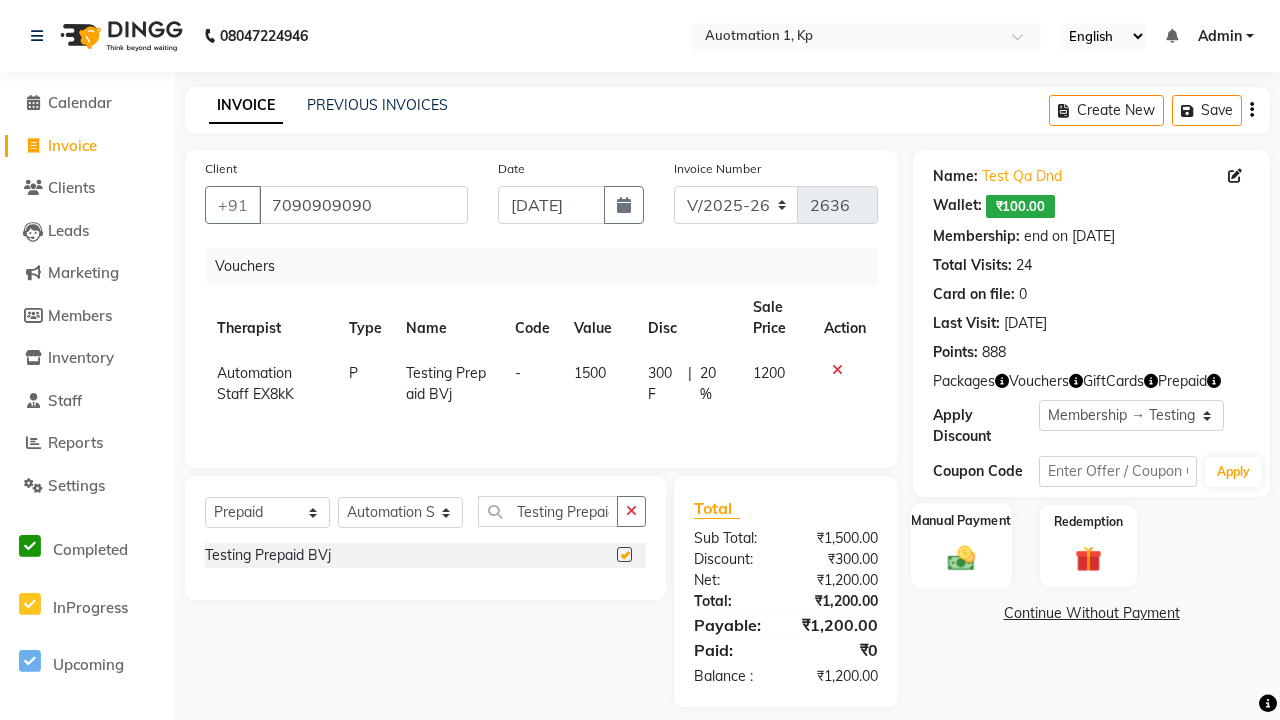 click 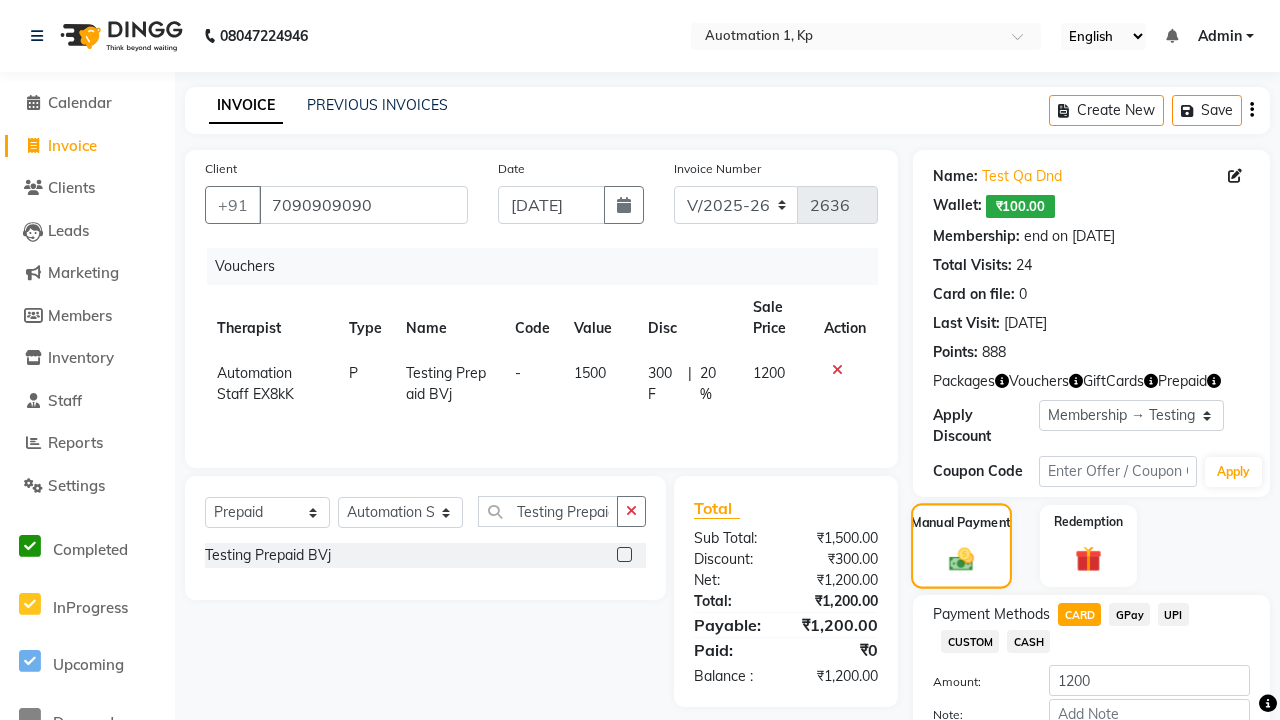 checkbox on "false" 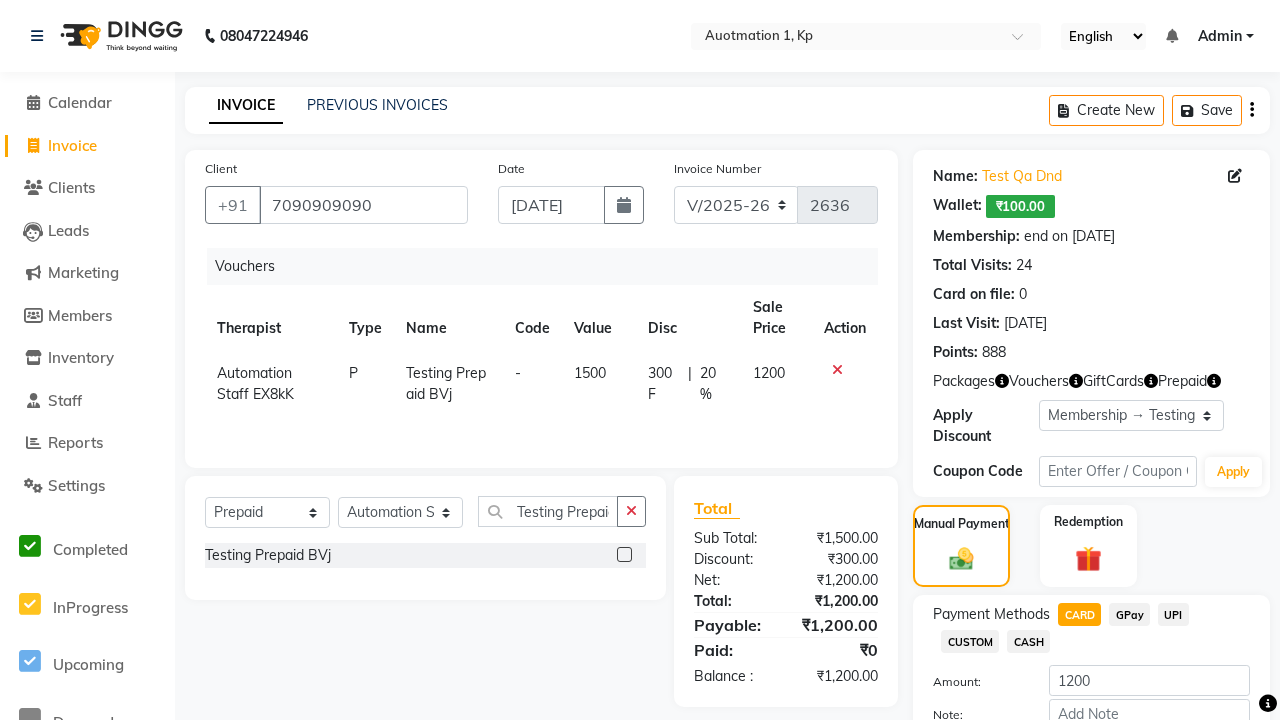 click on "Add Payment" 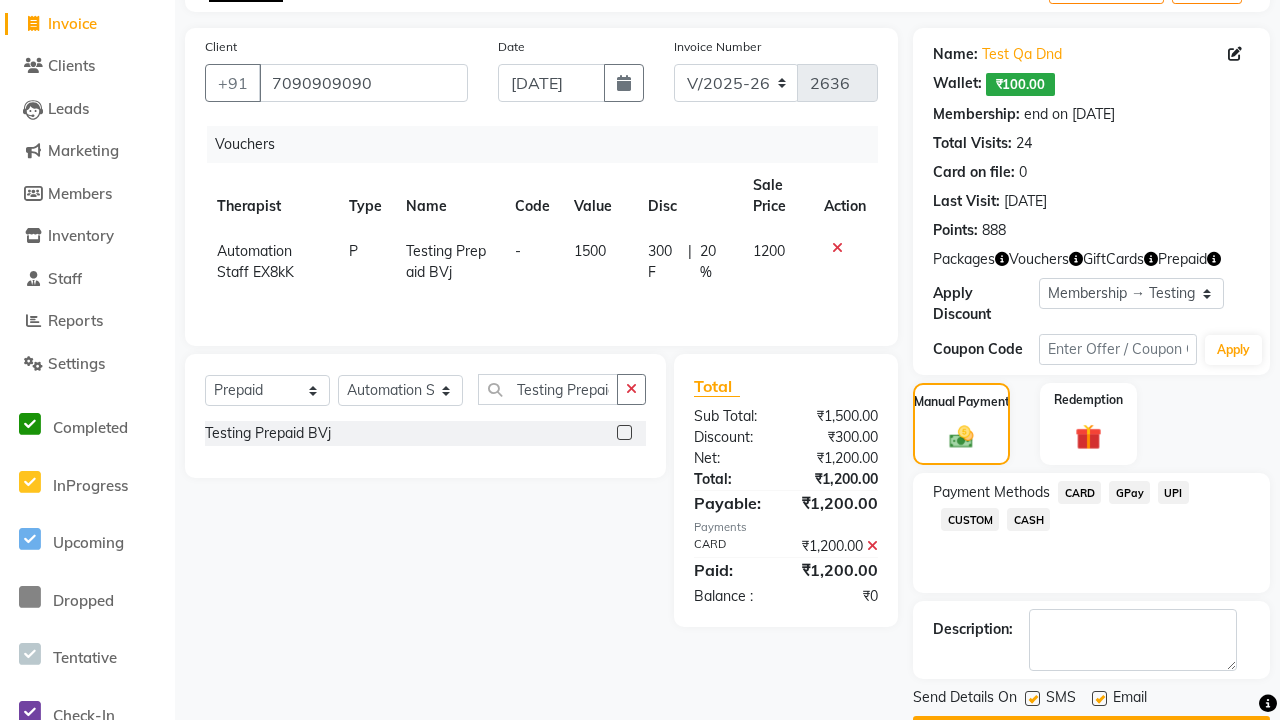 click 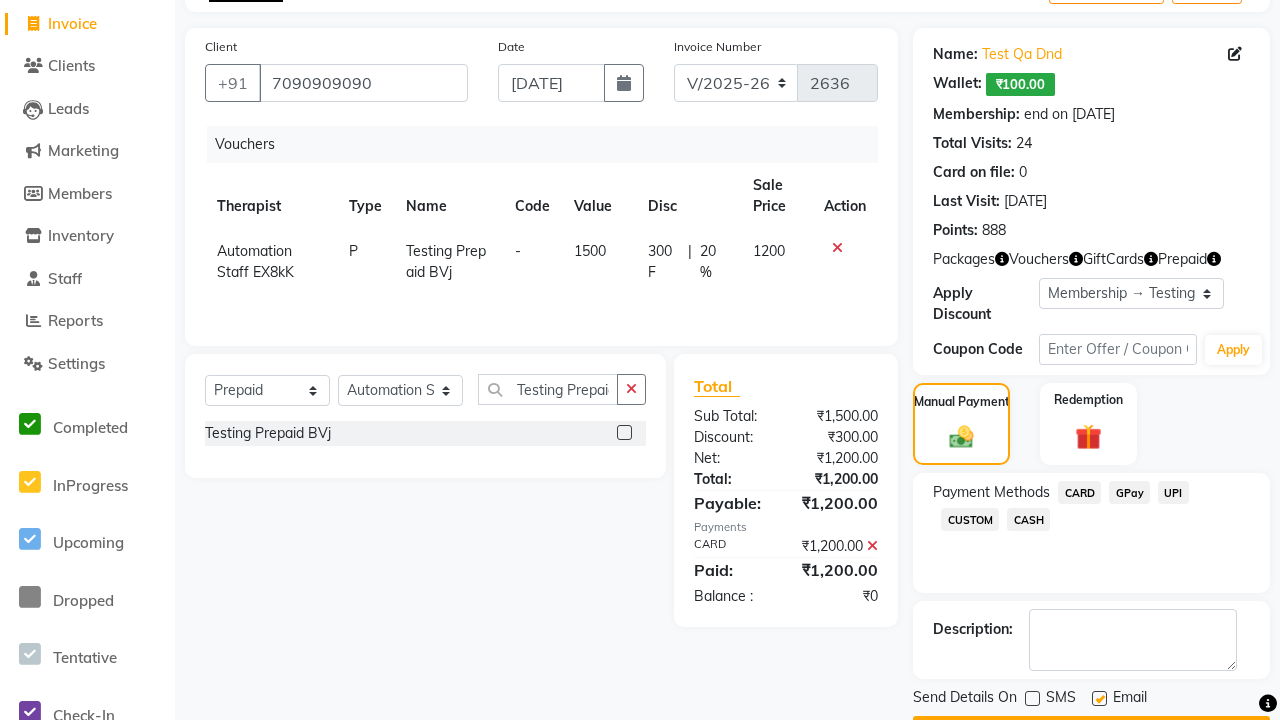 click 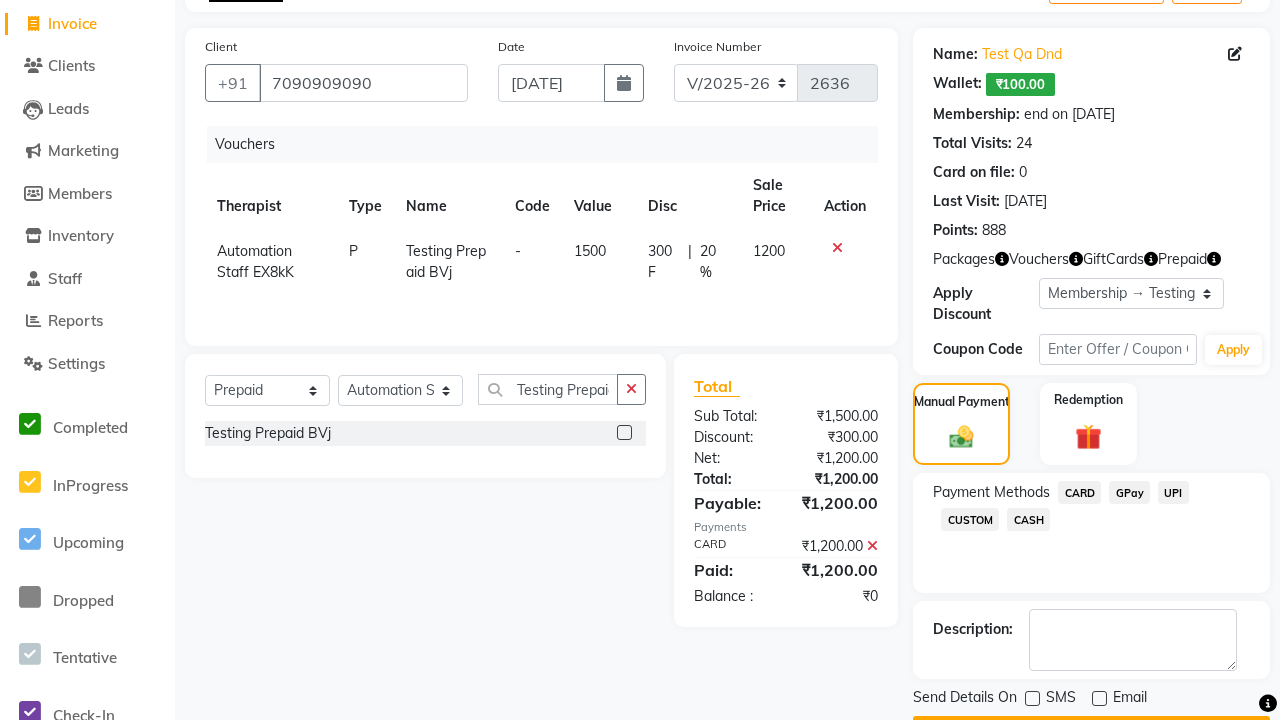 click on "Checkout" 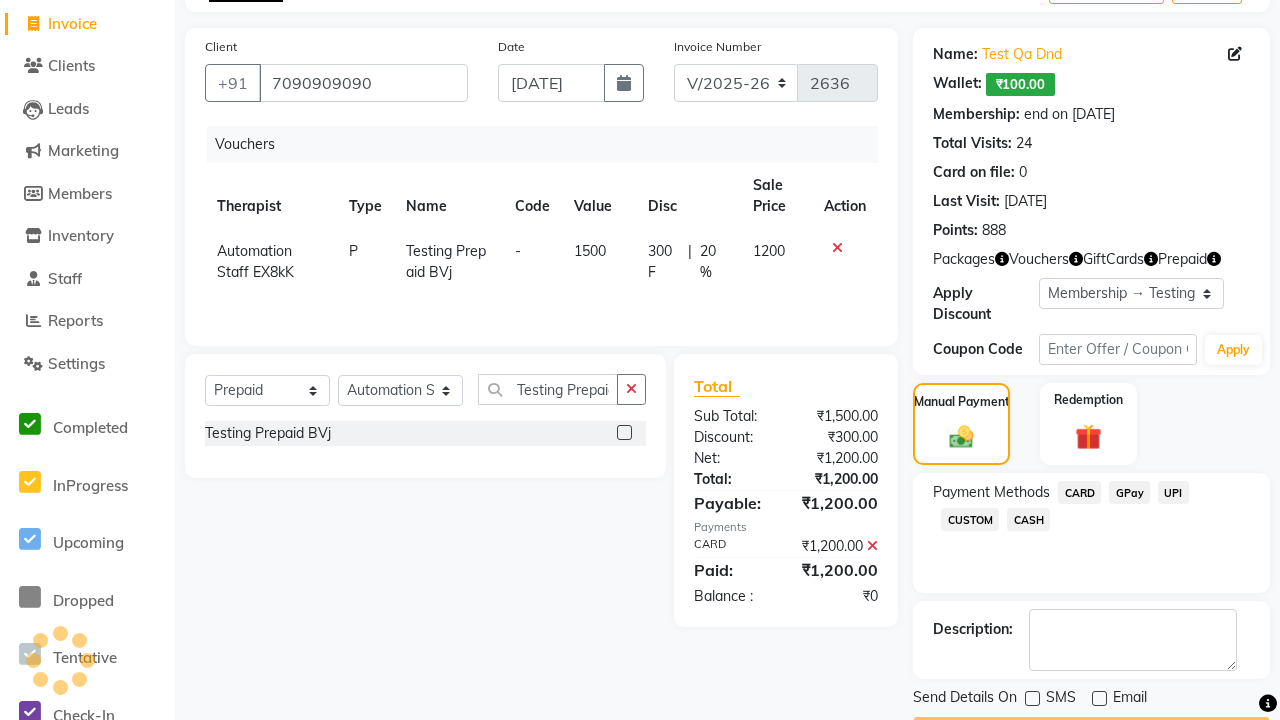 scroll, scrollTop: 149, scrollLeft: 0, axis: vertical 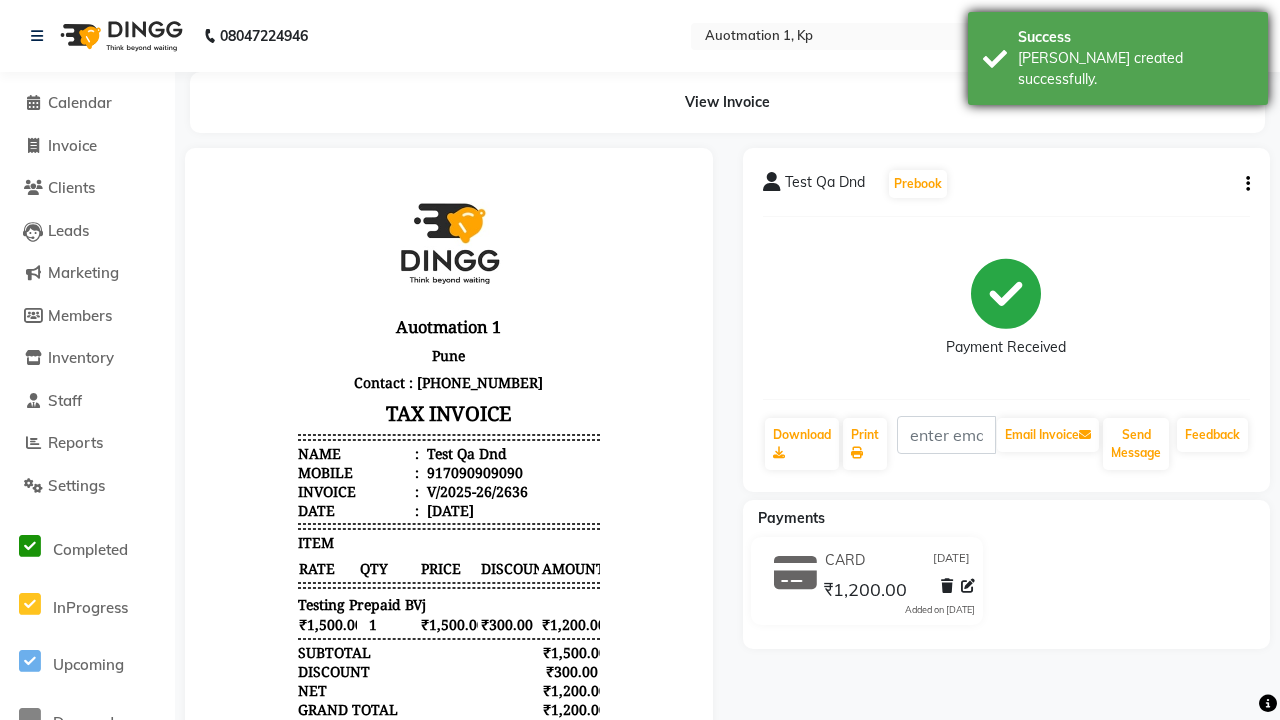 click on "[PERSON_NAME] created successfully." at bounding box center (1135, 69) 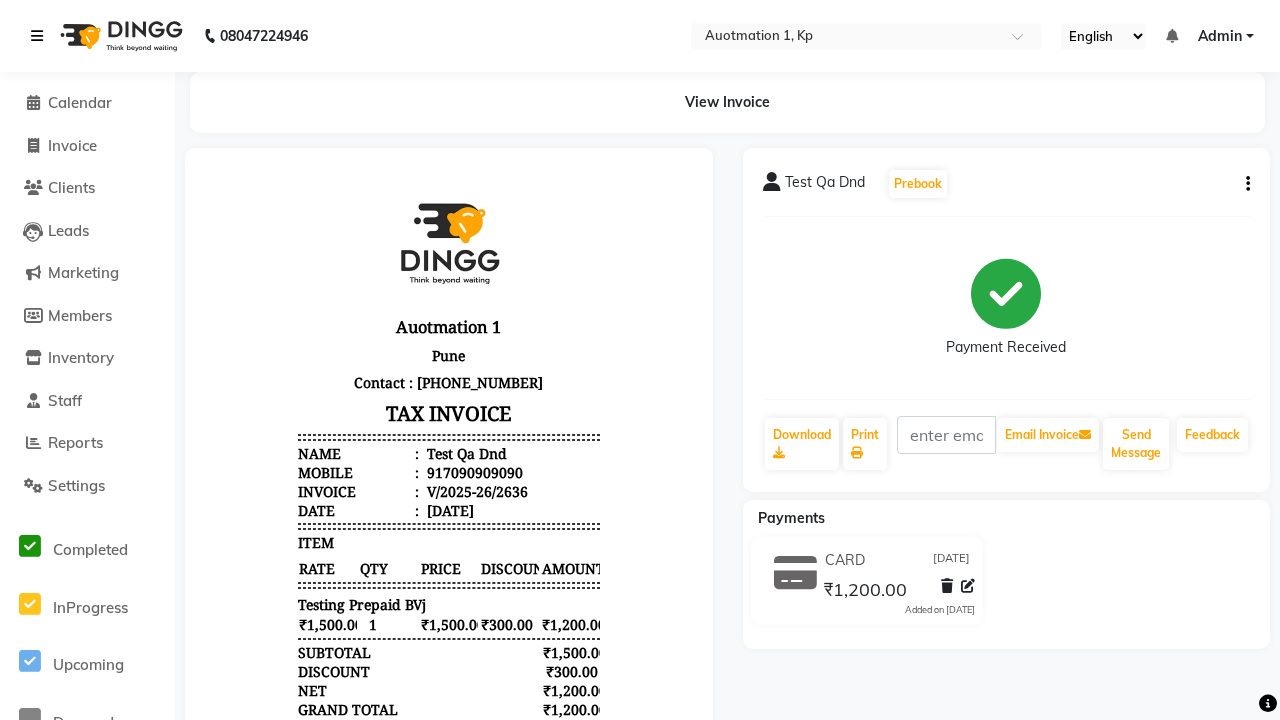 click at bounding box center (37, 36) 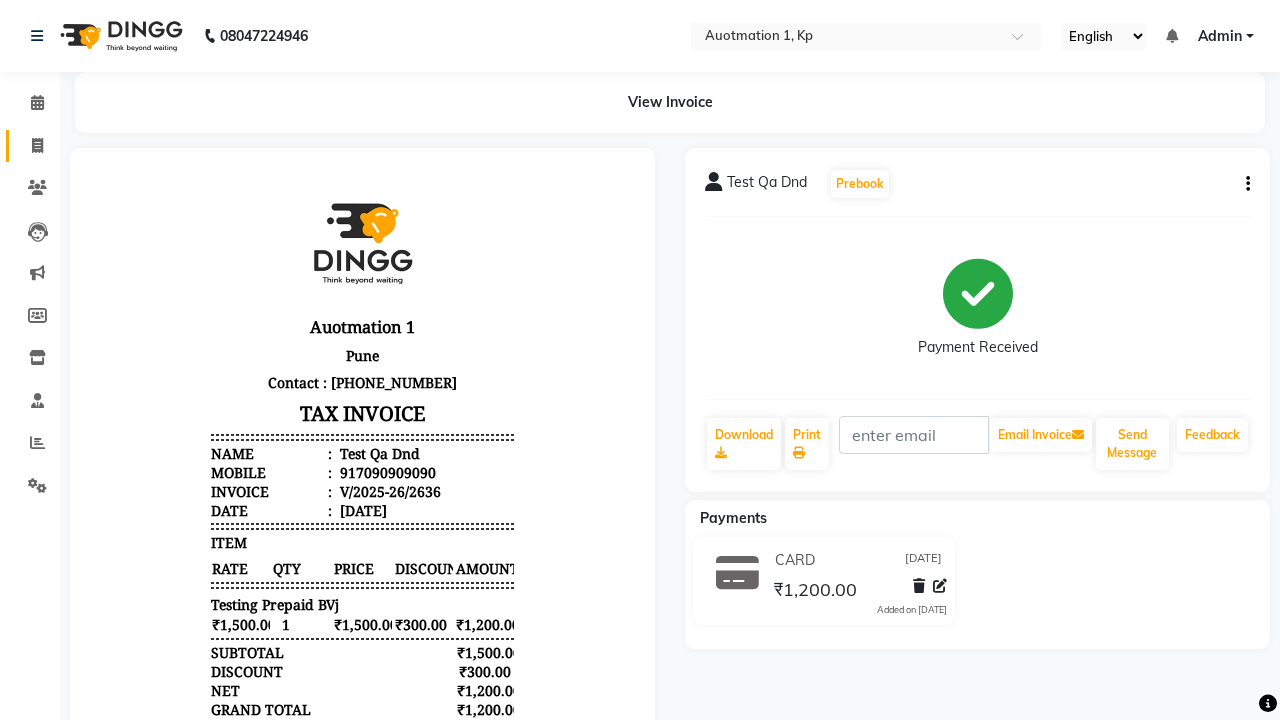 click 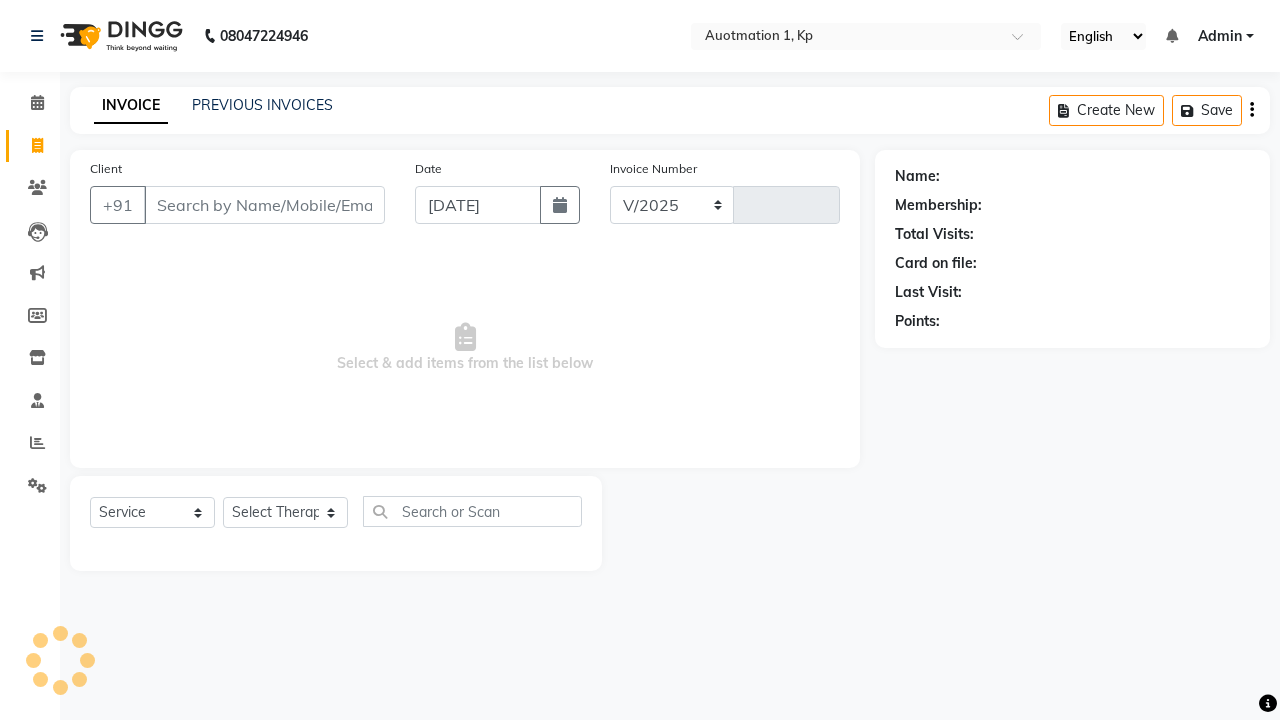 select on "150" 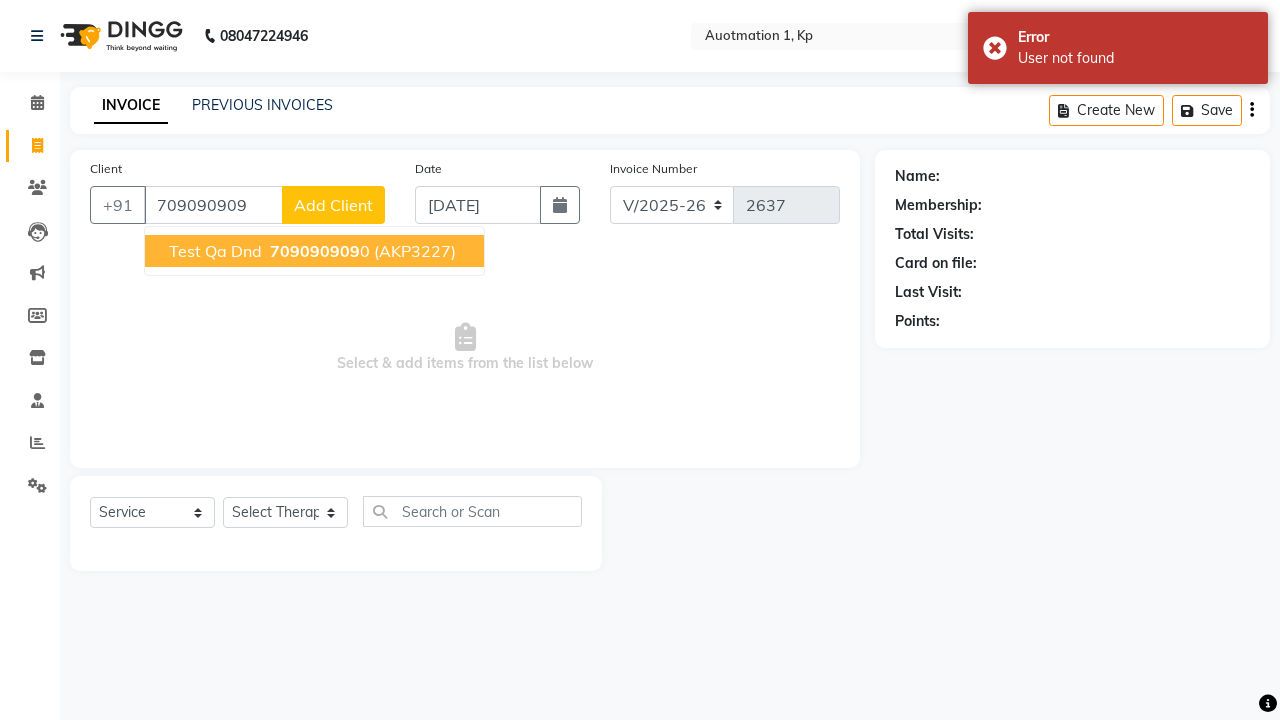 click on "709090909" at bounding box center [315, 251] 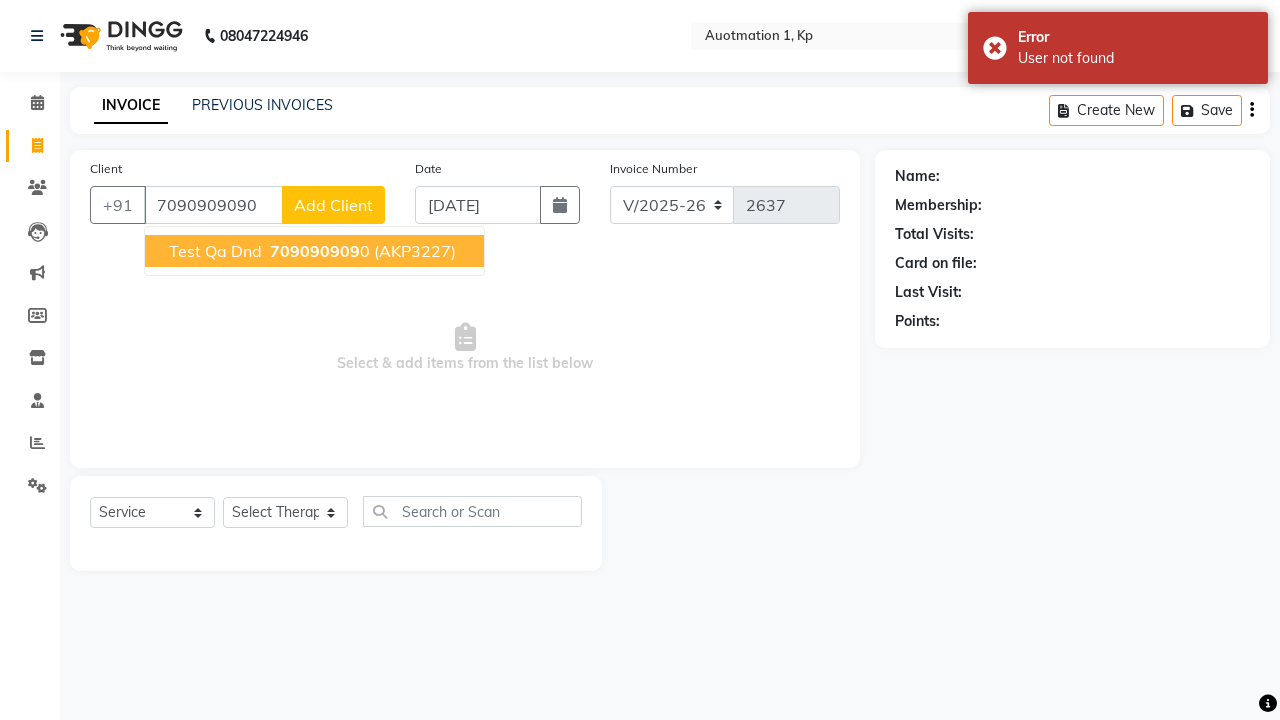 type on "7090909090" 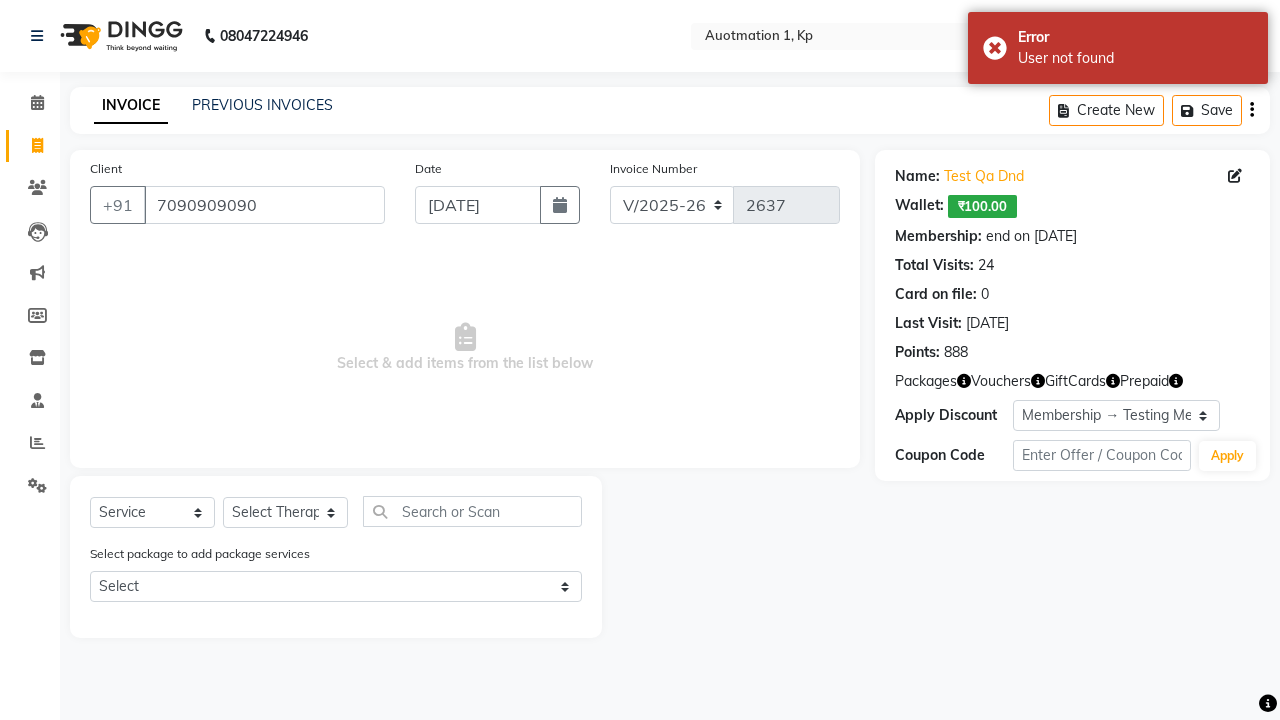select on "0:" 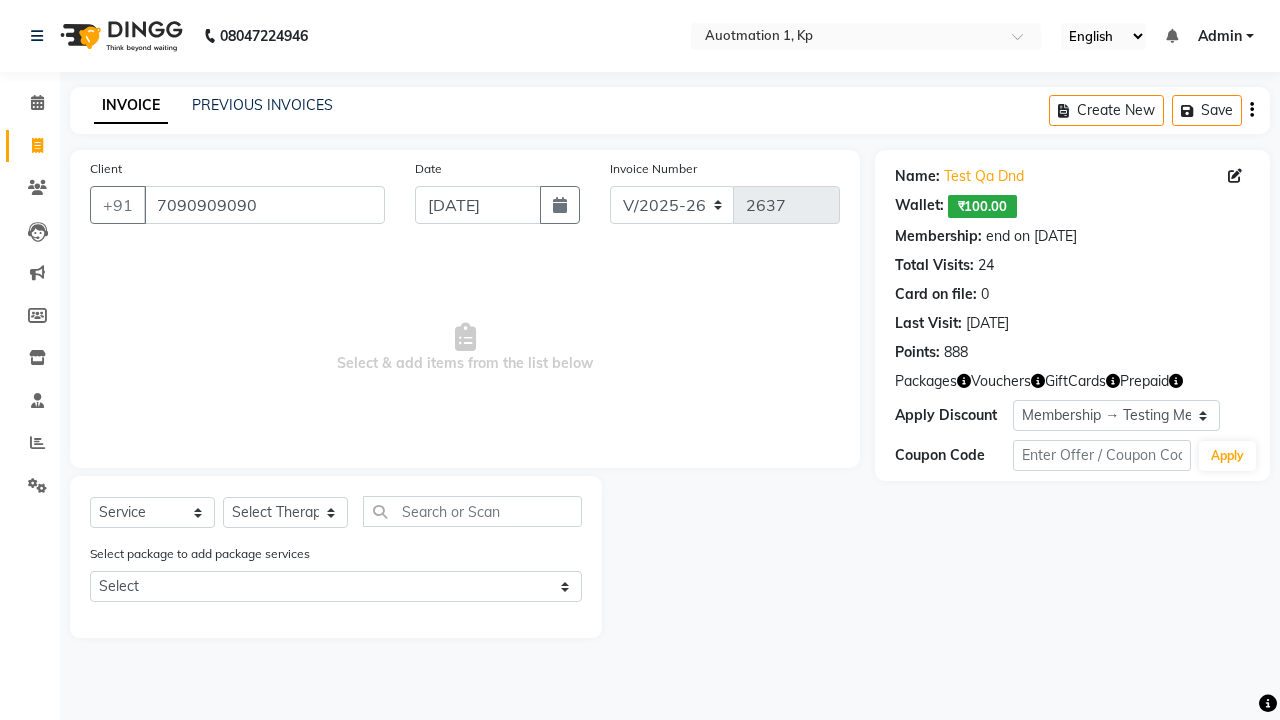 select on "5439" 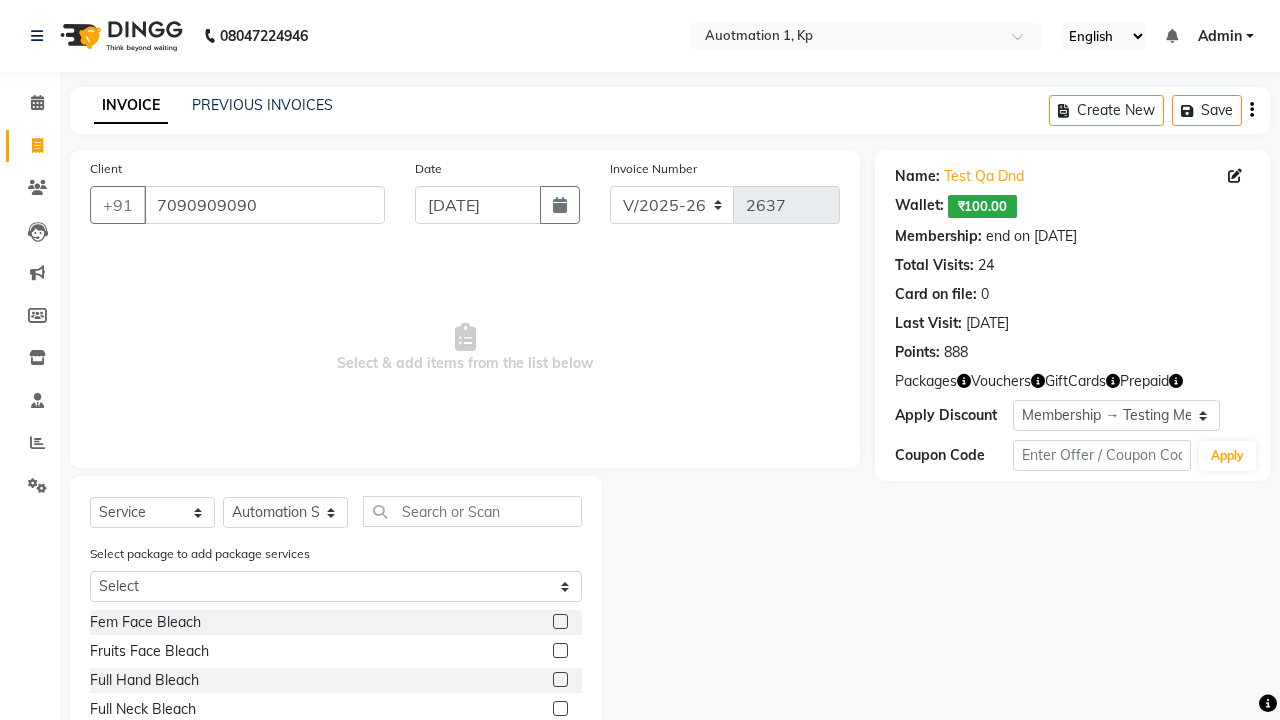 click 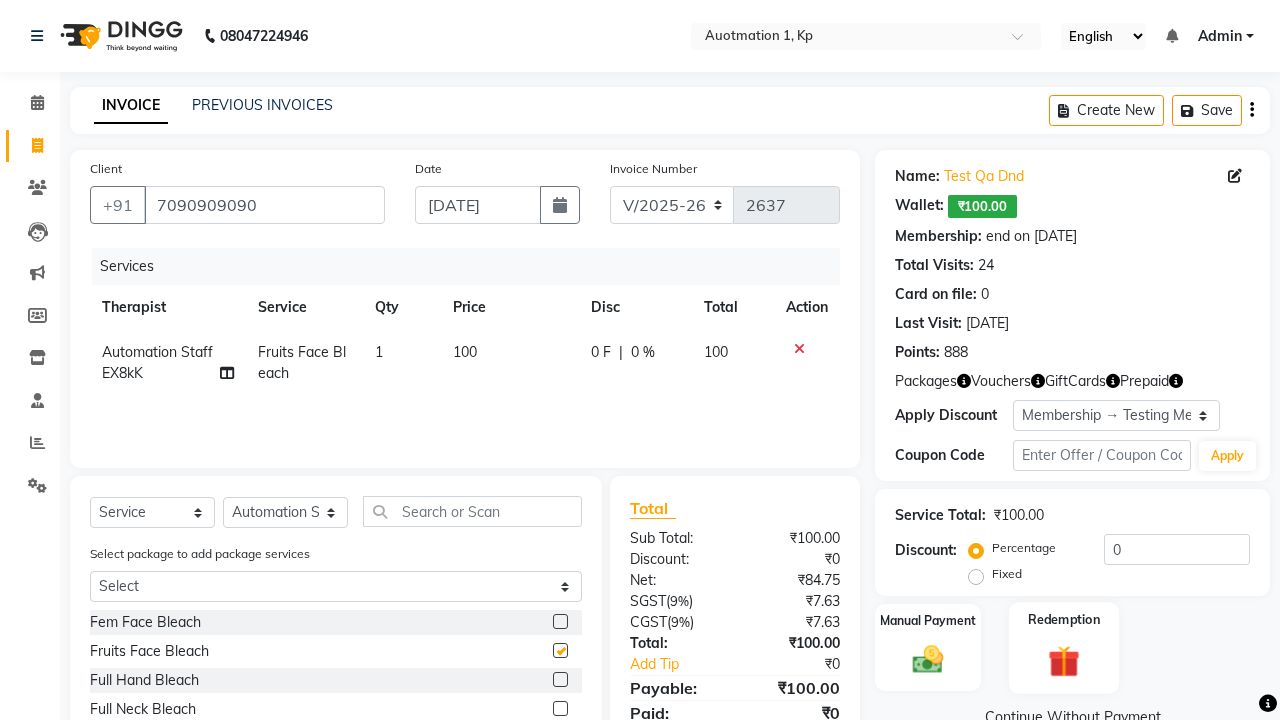 click 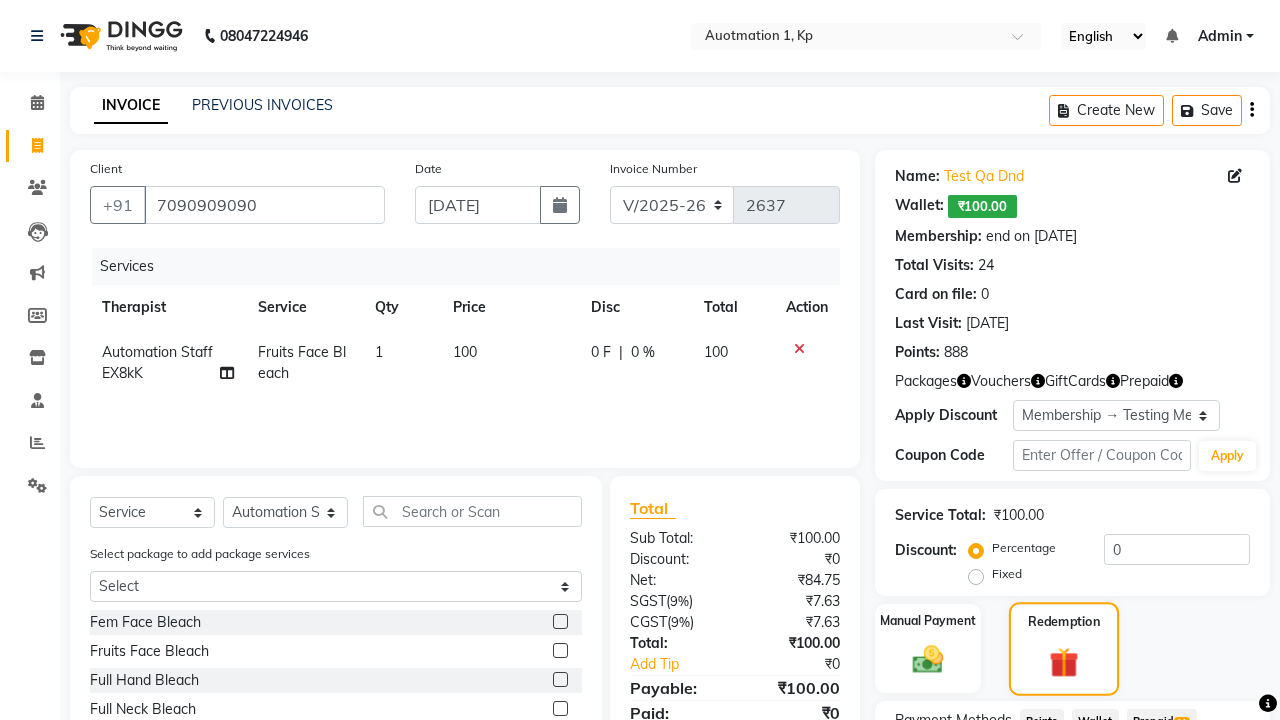 checkbox on "false" 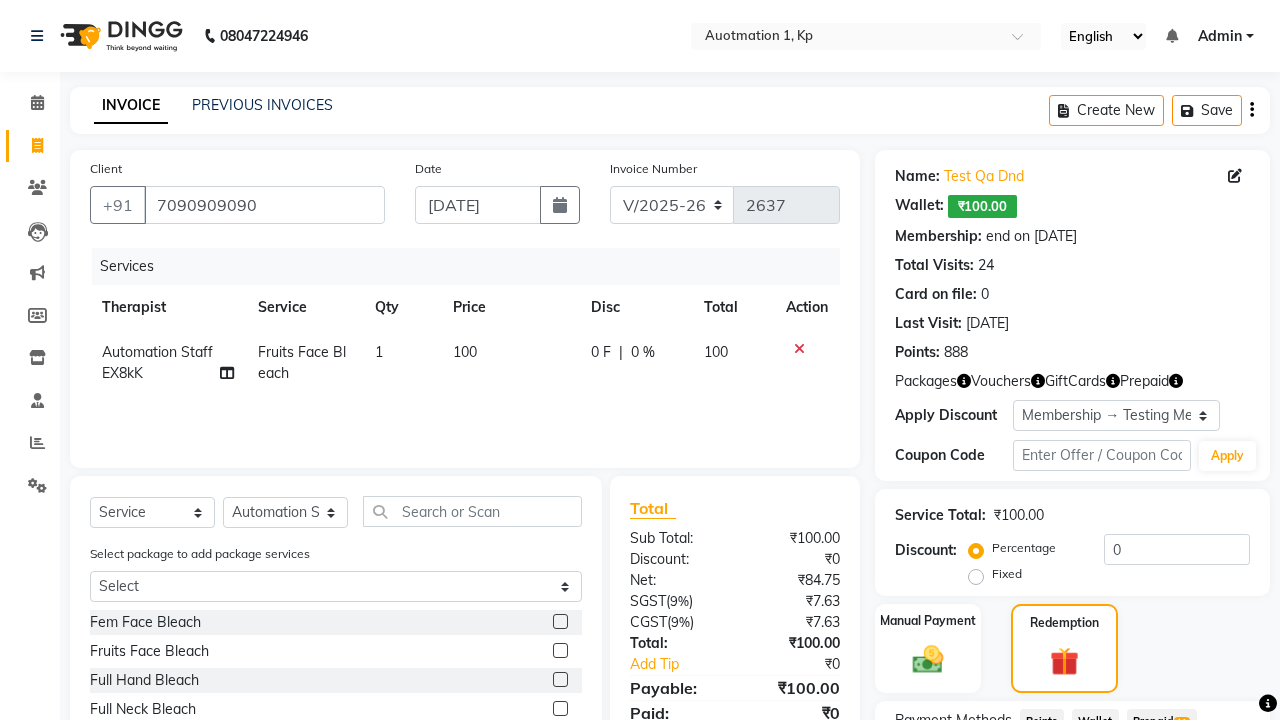 click on "Prepaid  11" 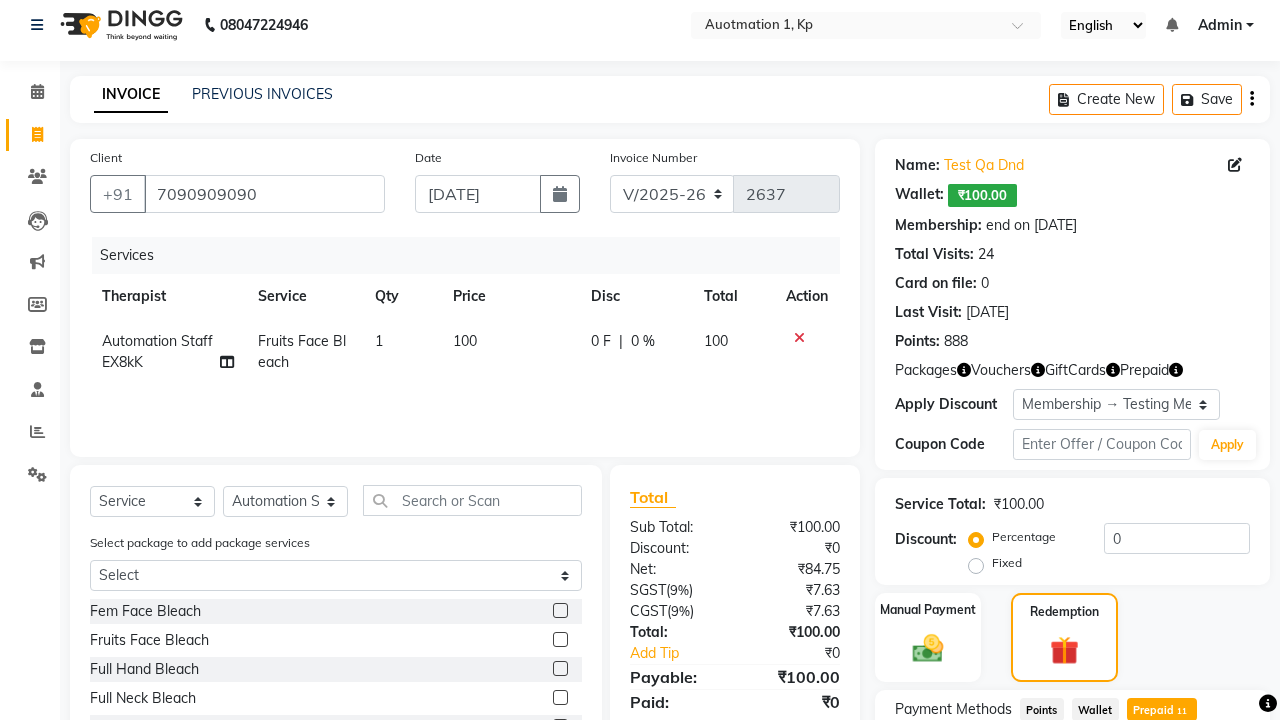 scroll, scrollTop: 214, scrollLeft: 0, axis: vertical 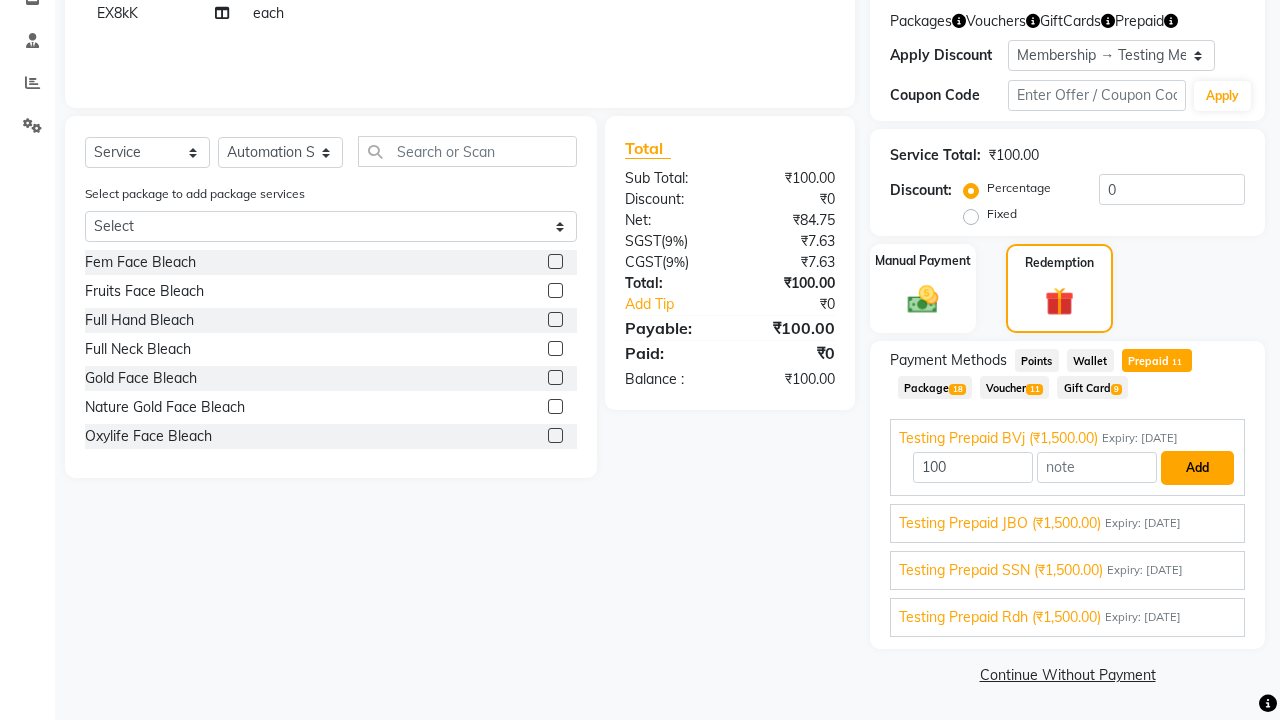 click on "Add" at bounding box center (1197, 468) 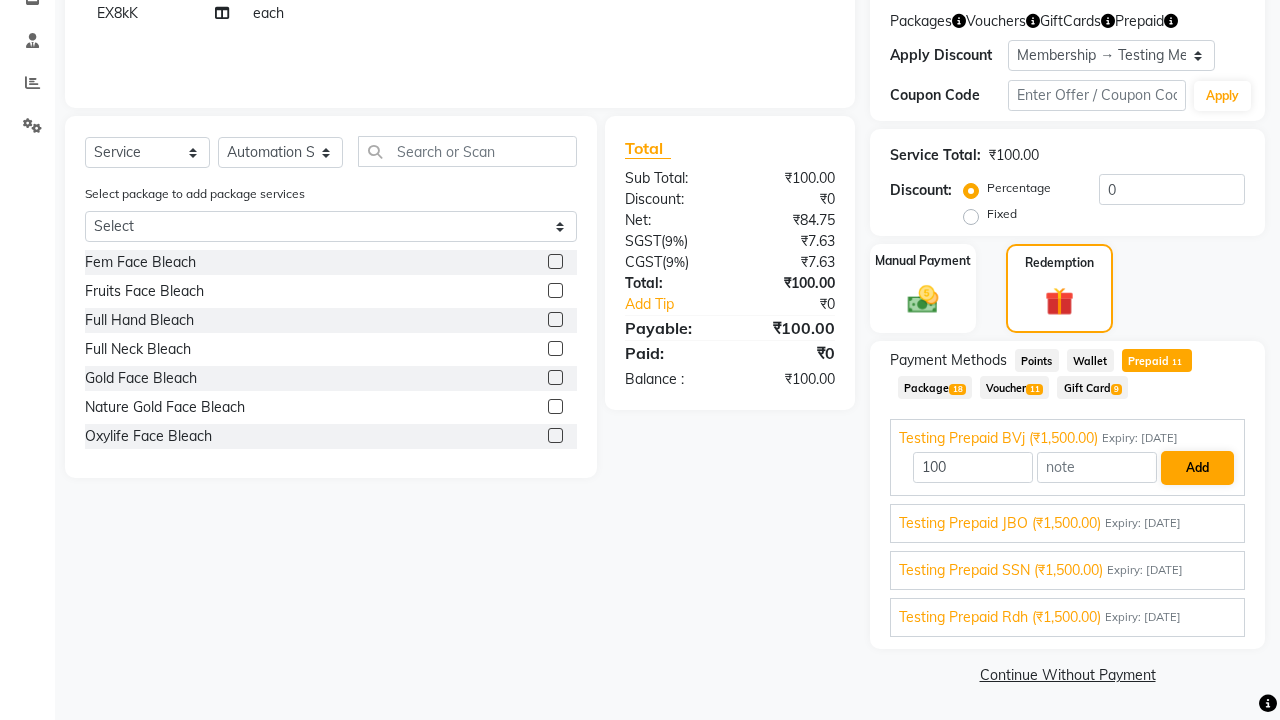 scroll, scrollTop: 0, scrollLeft: 0, axis: both 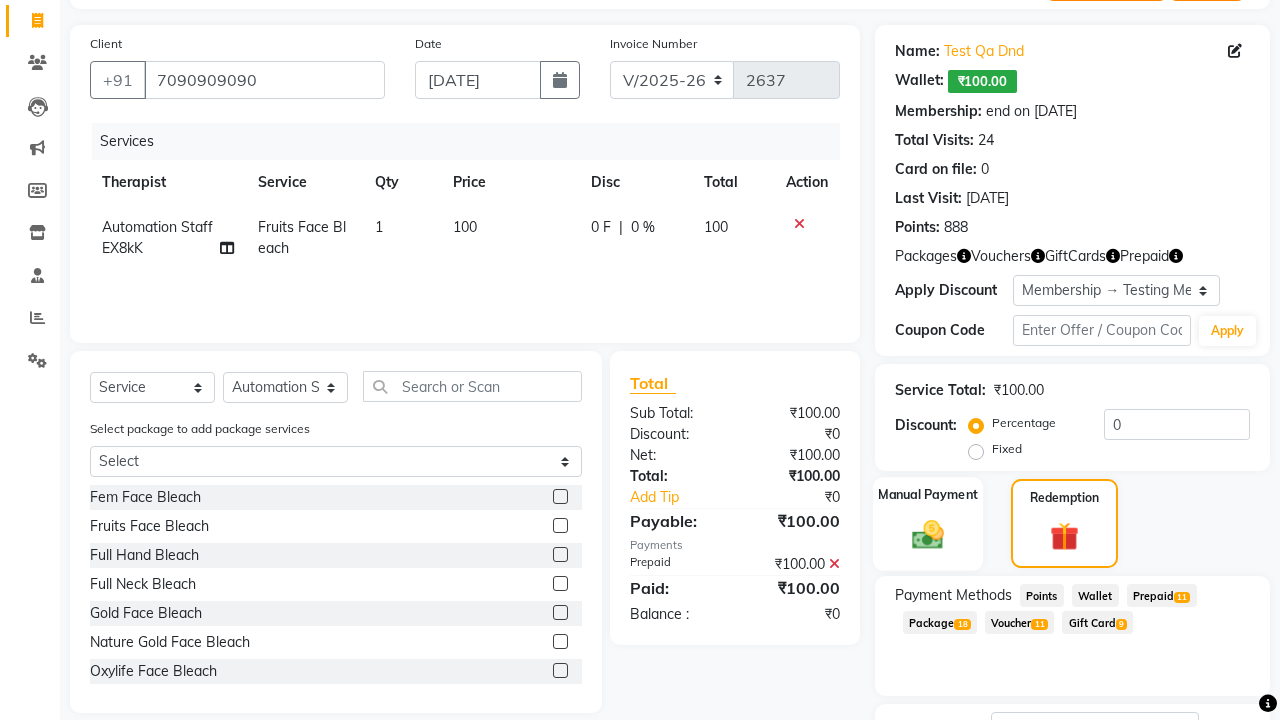 click 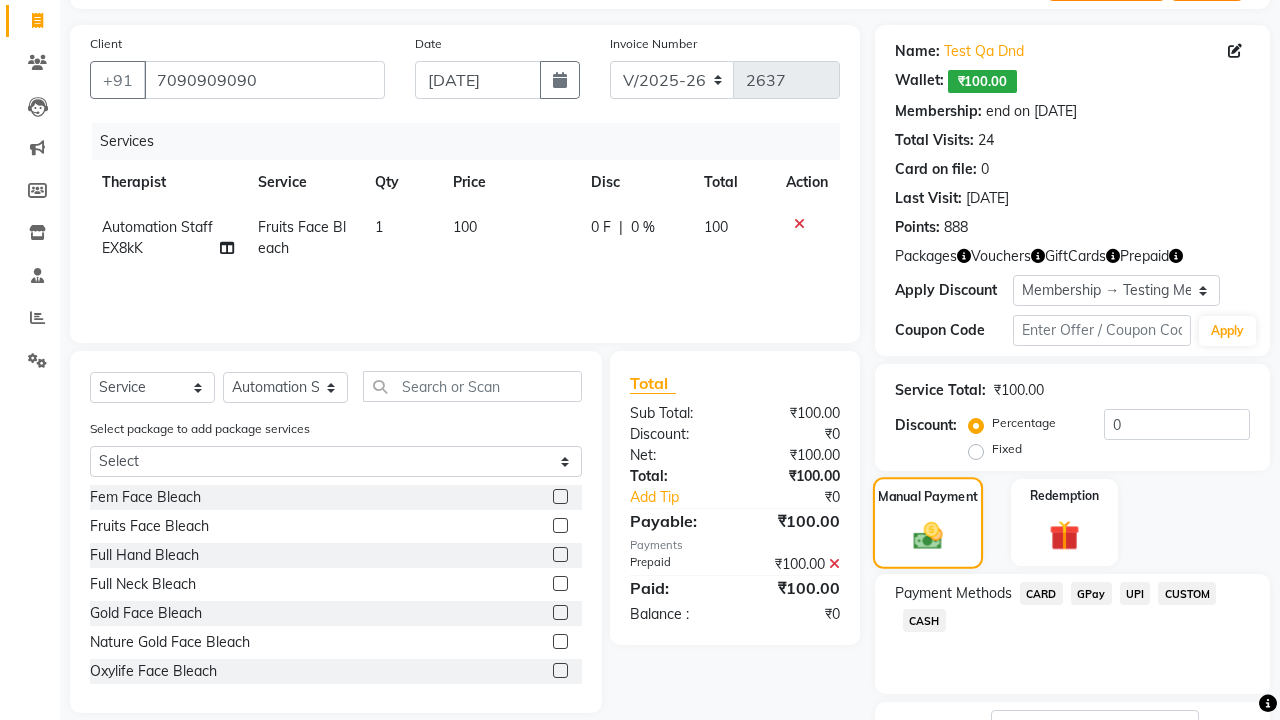 scroll, scrollTop: 257, scrollLeft: 0, axis: vertical 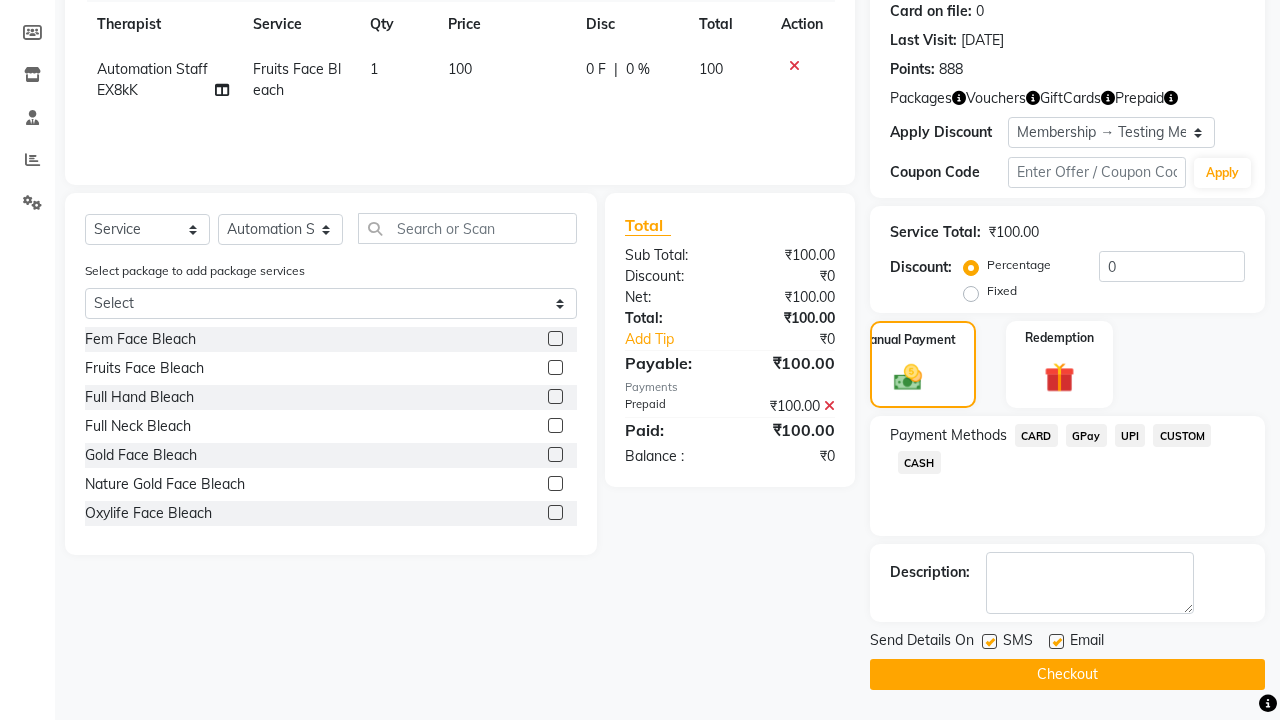 click on "CARD" 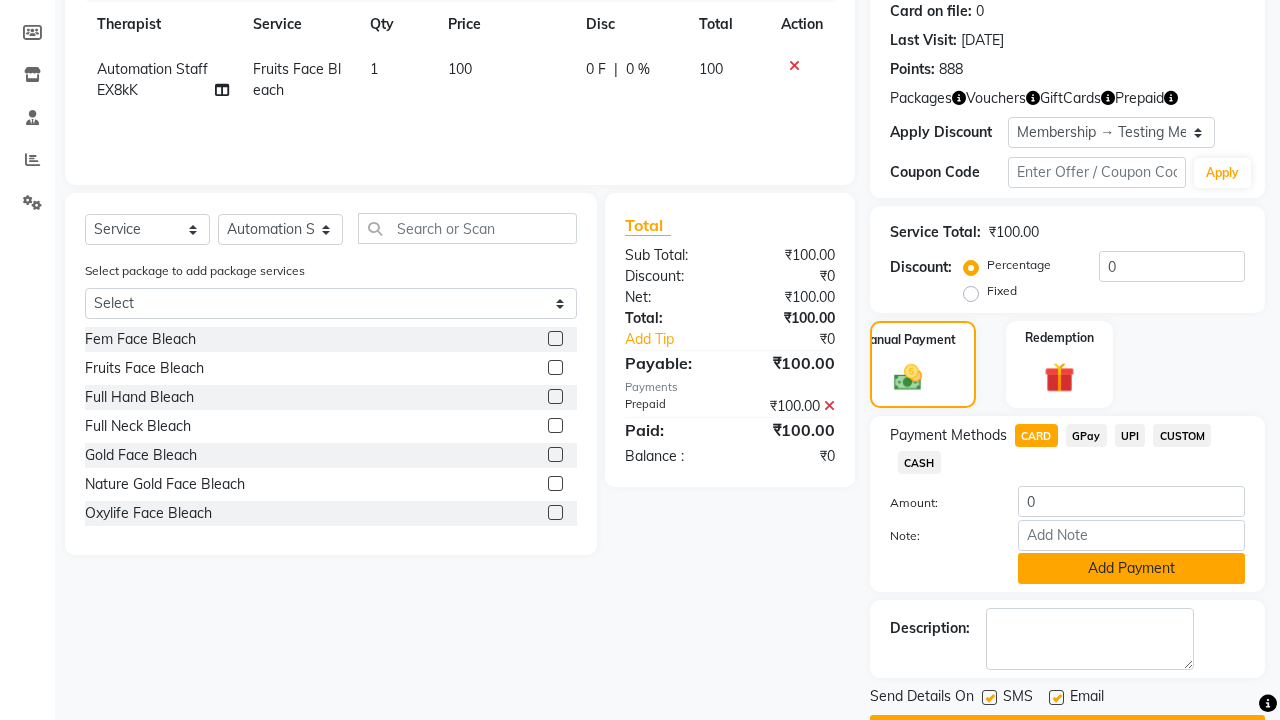 click on "Add Payment" 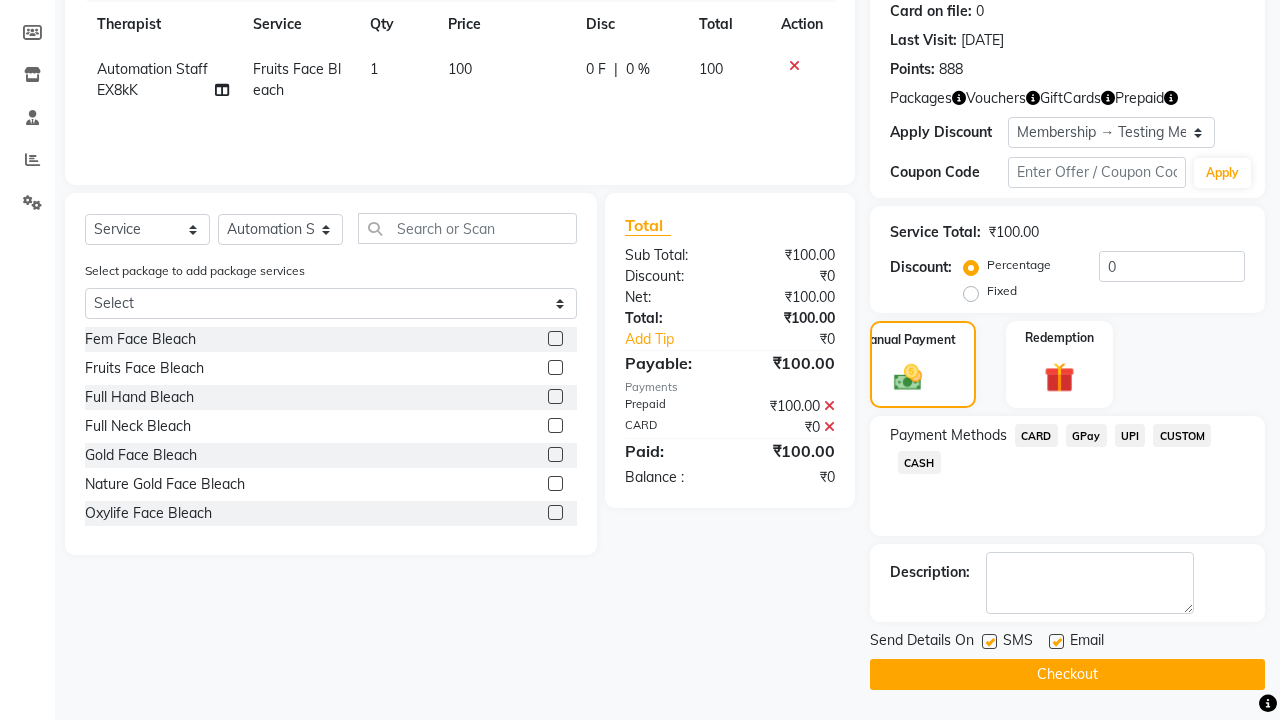 click 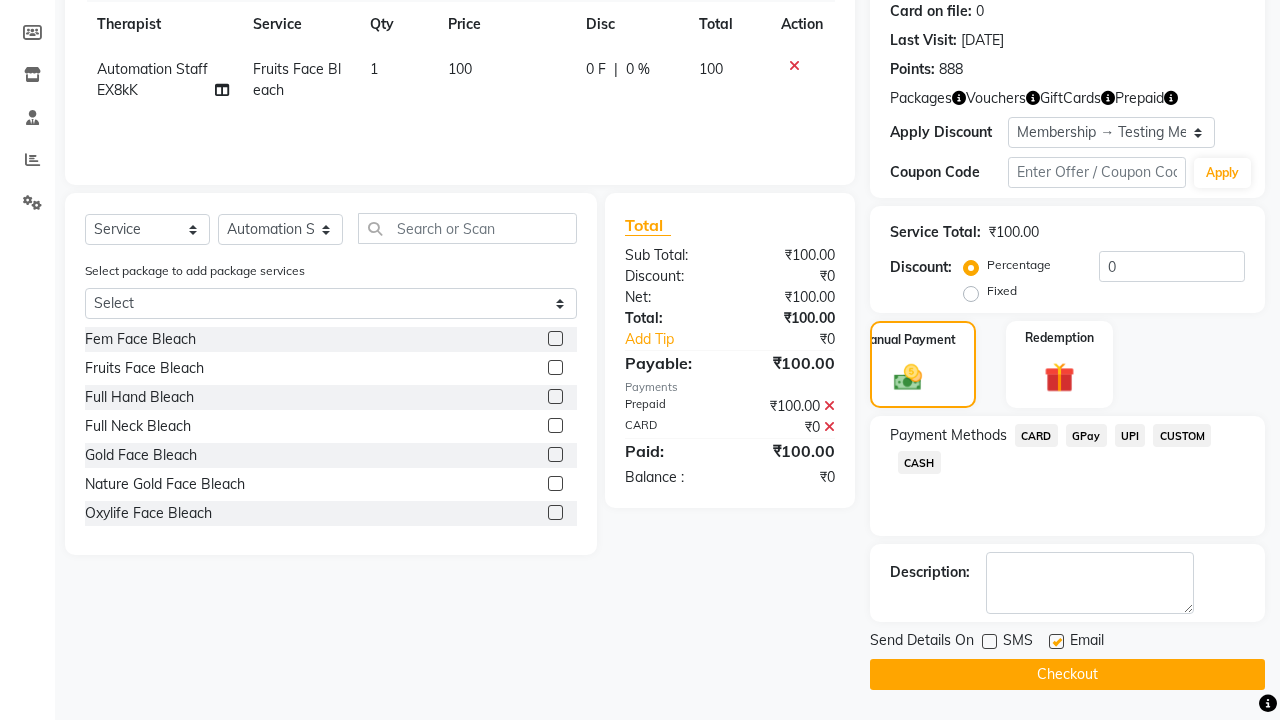click 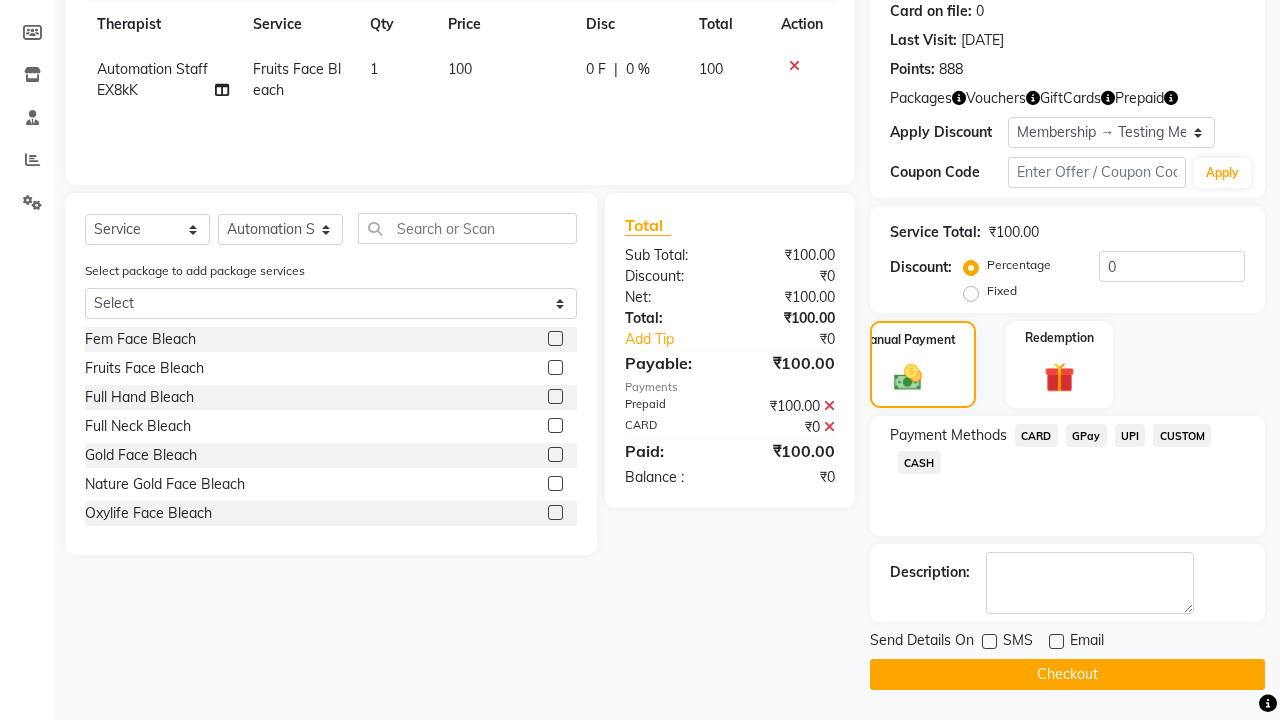 click on "Checkout" 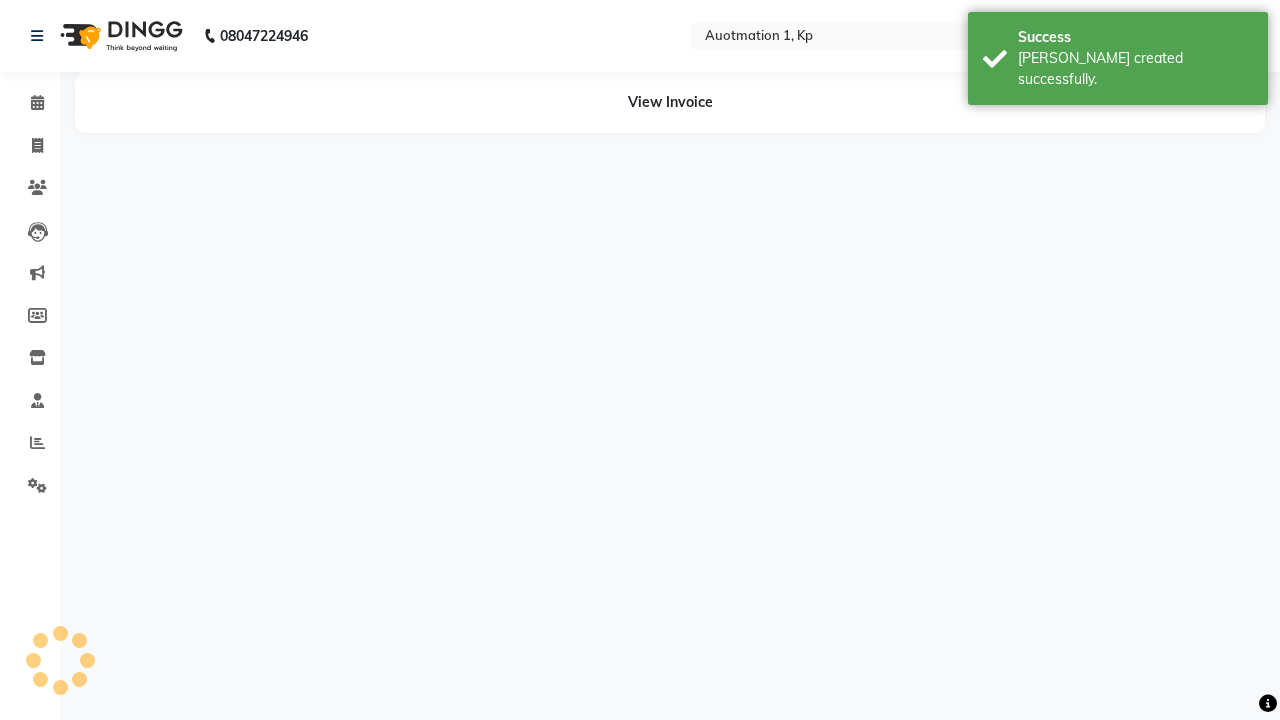 scroll, scrollTop: 0, scrollLeft: 0, axis: both 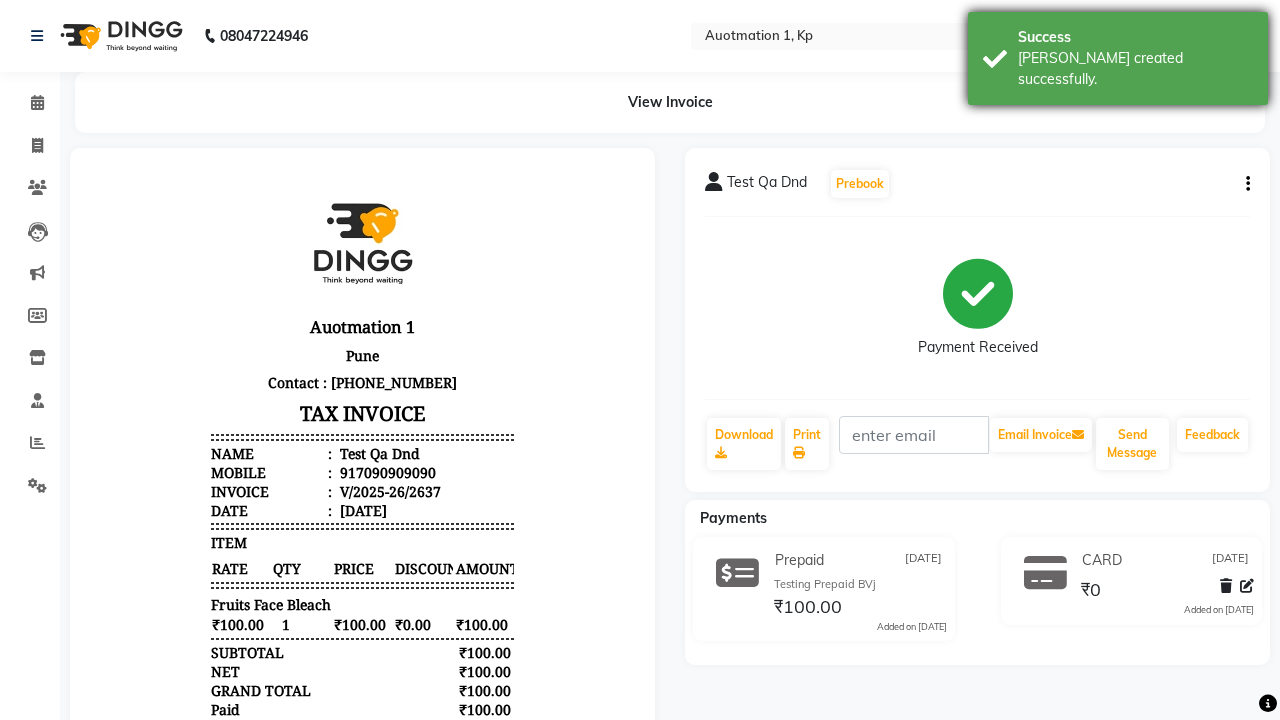 click on "[PERSON_NAME] created successfully." at bounding box center [1135, 69] 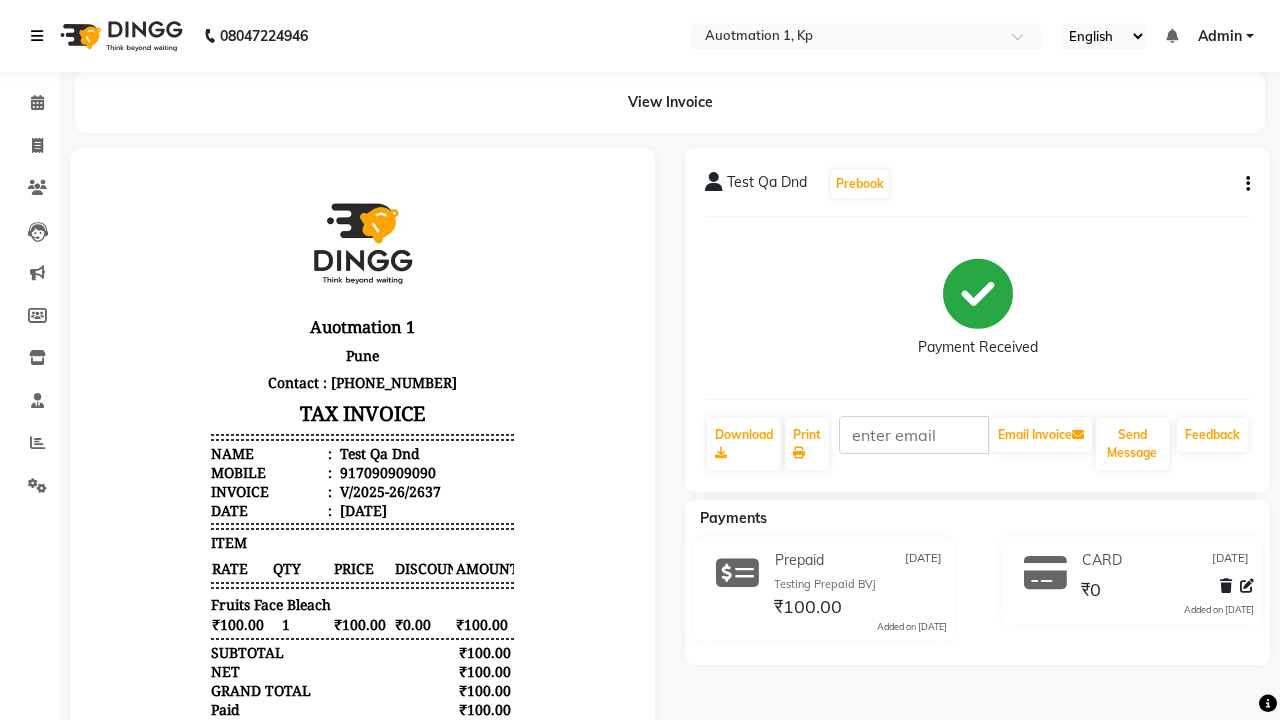 click at bounding box center (37, 36) 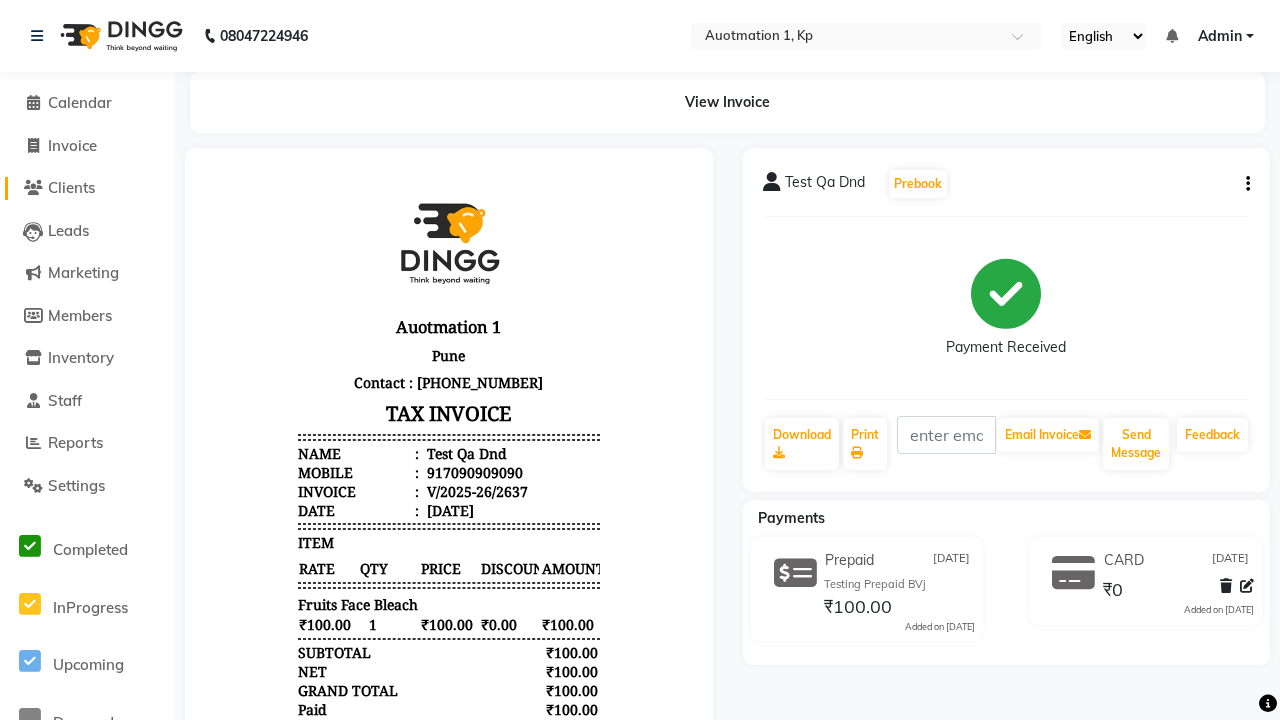 click on "Clients" 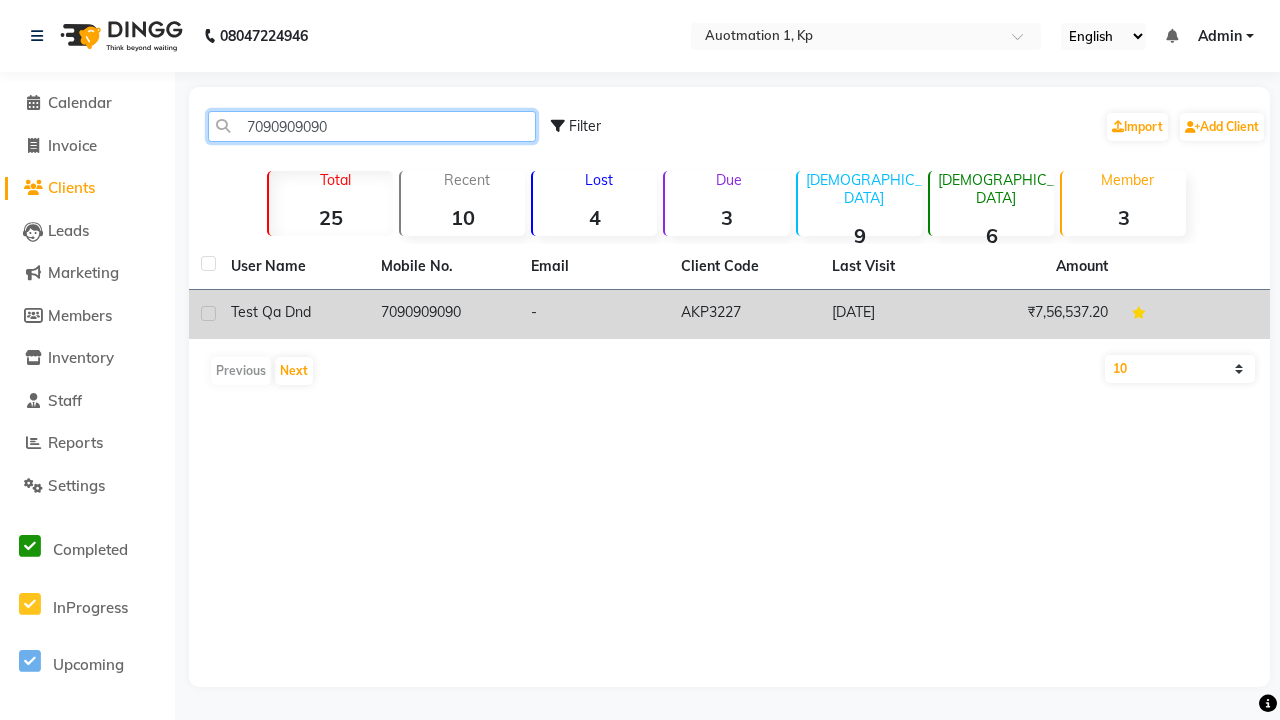 type on "7090909090" 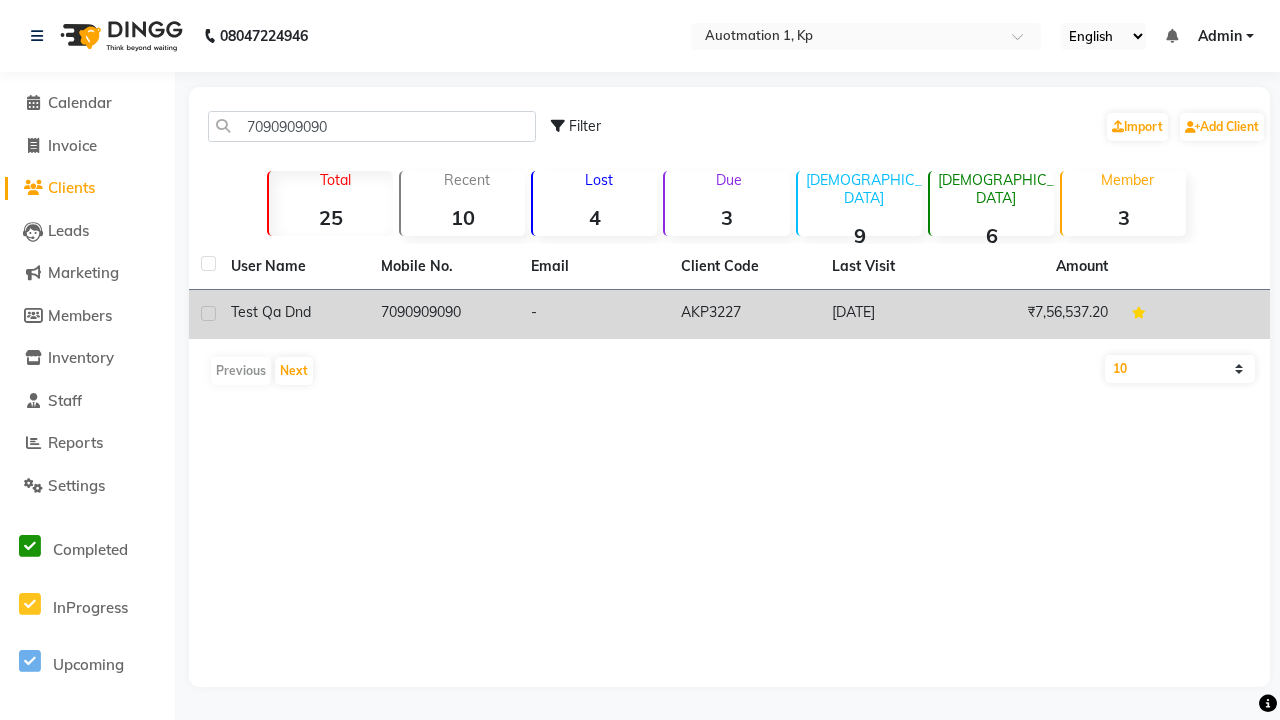 click on "7090909090" 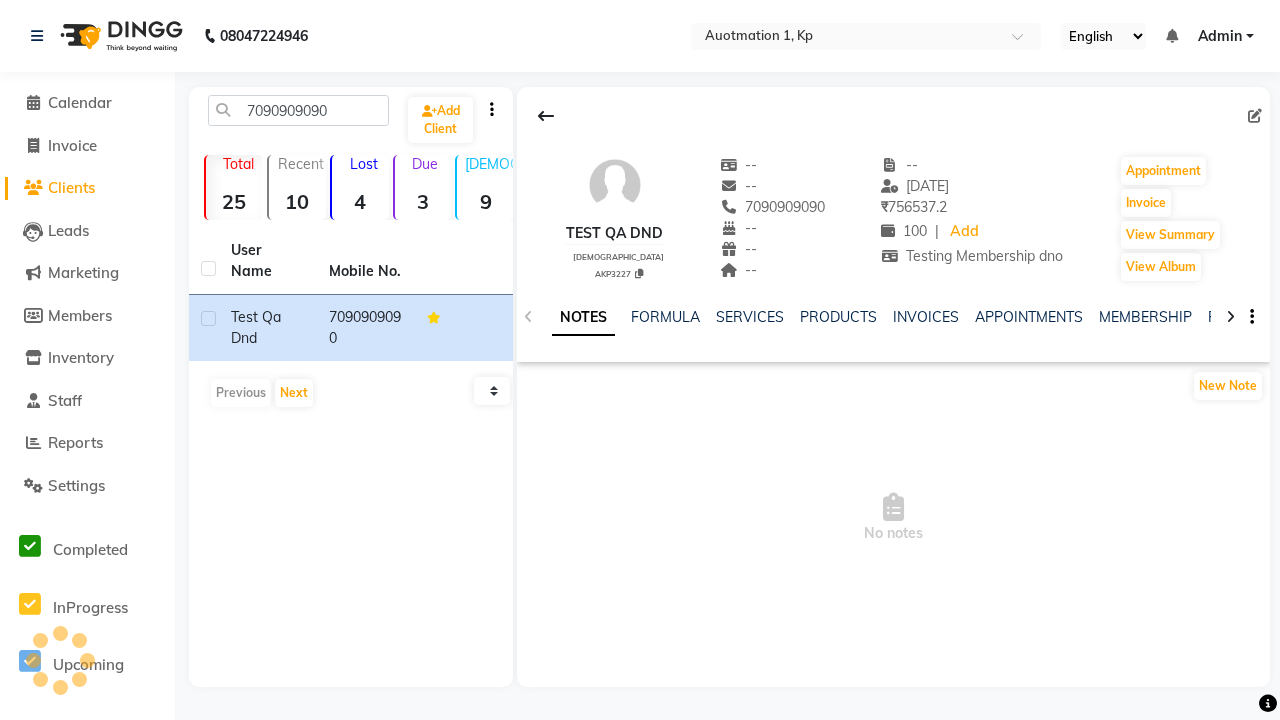 click on "VOUCHERS" 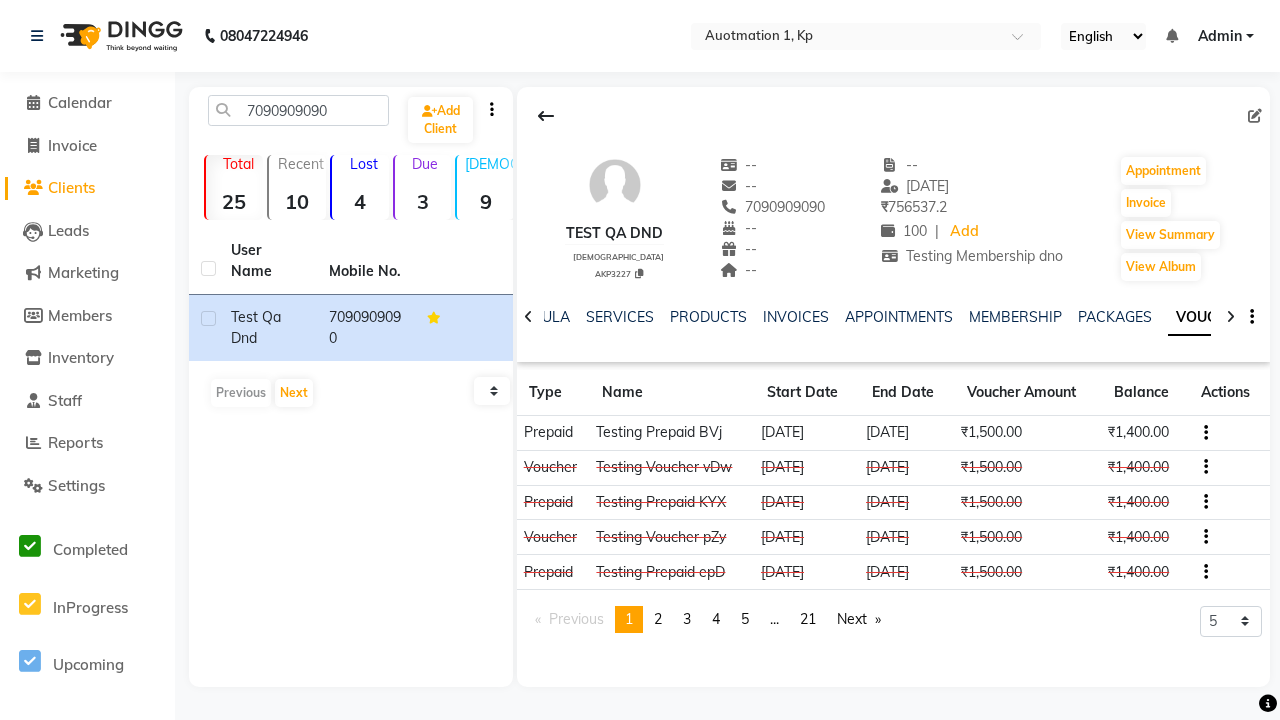 scroll, scrollTop: 0, scrollLeft: 460, axis: horizontal 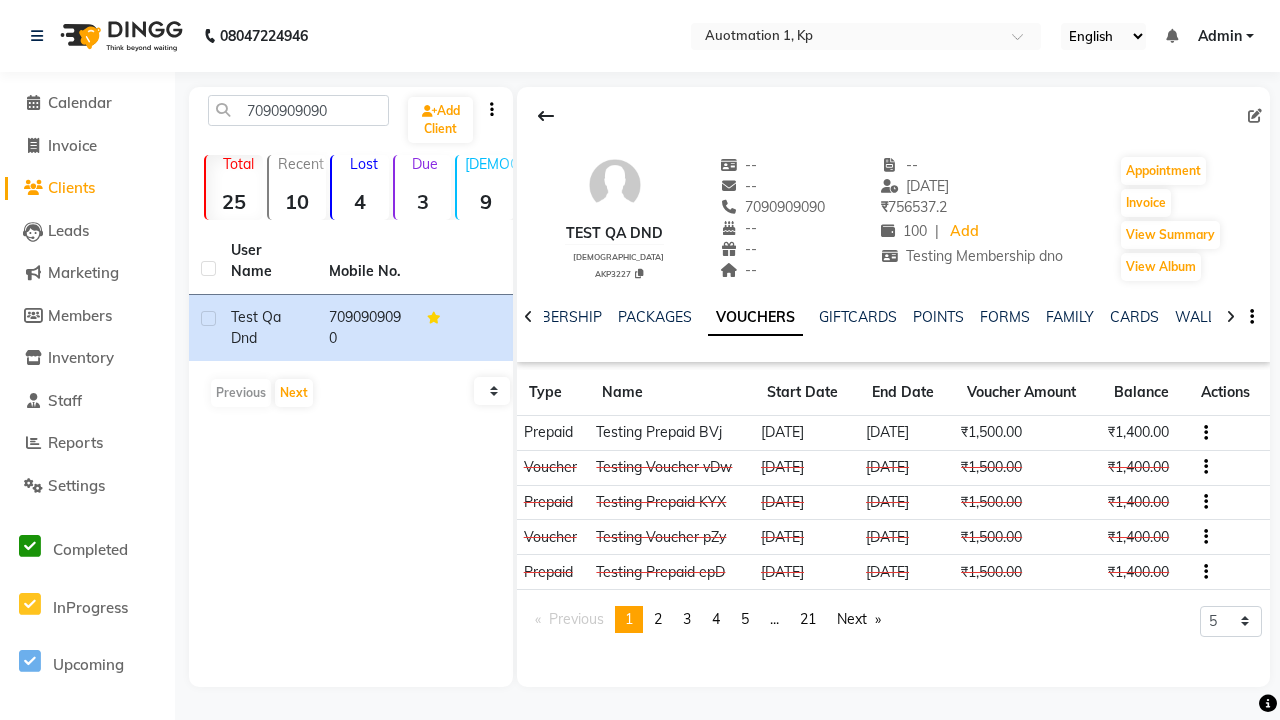 click 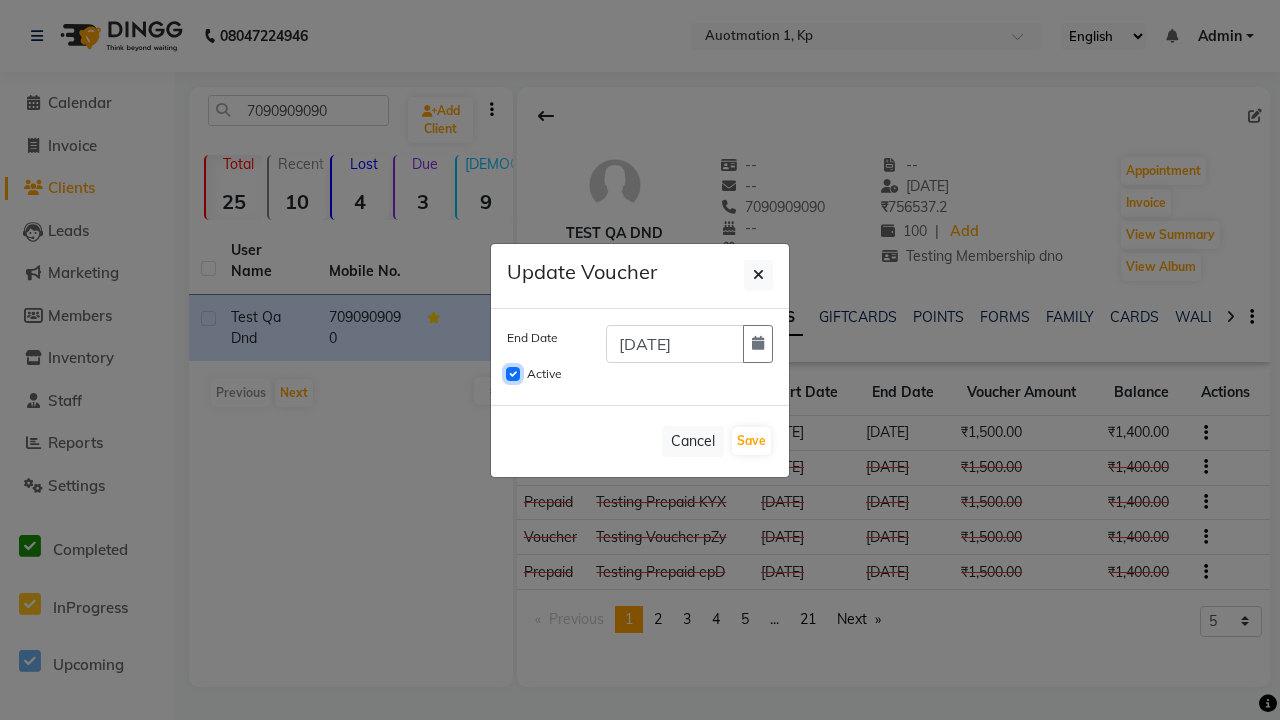 click on "Active" at bounding box center [513, 374] 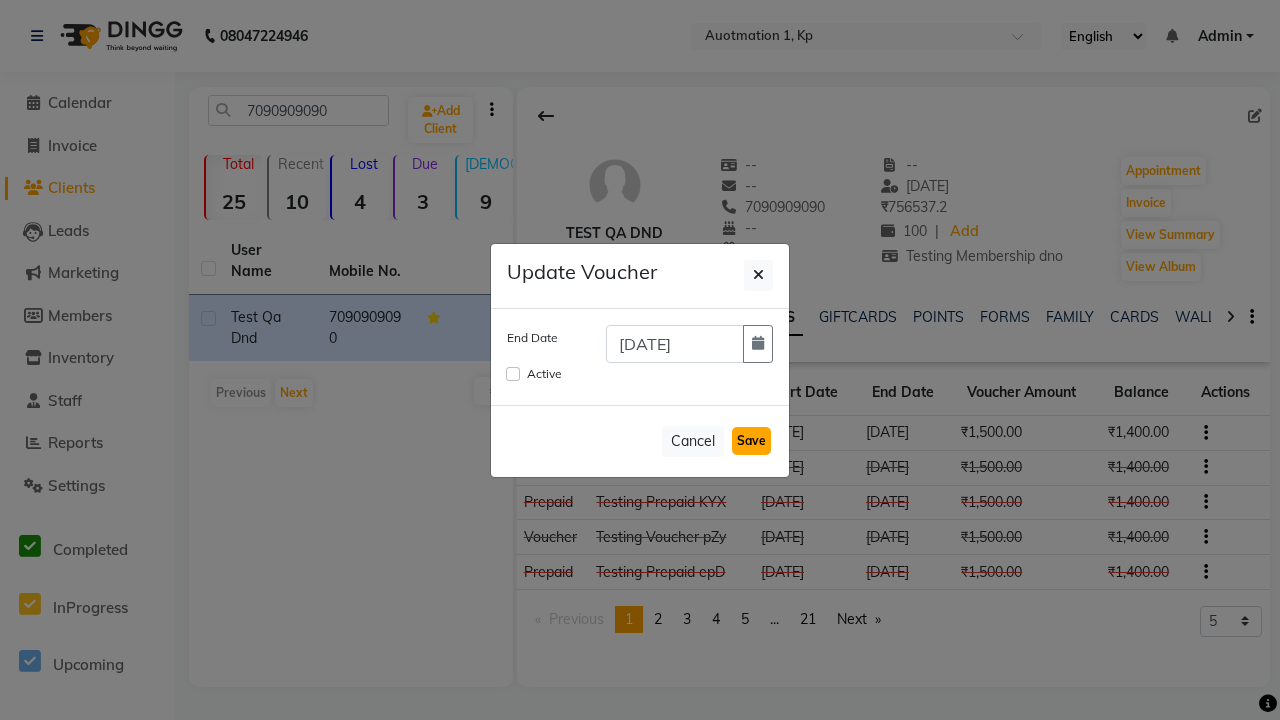 click on "Save" 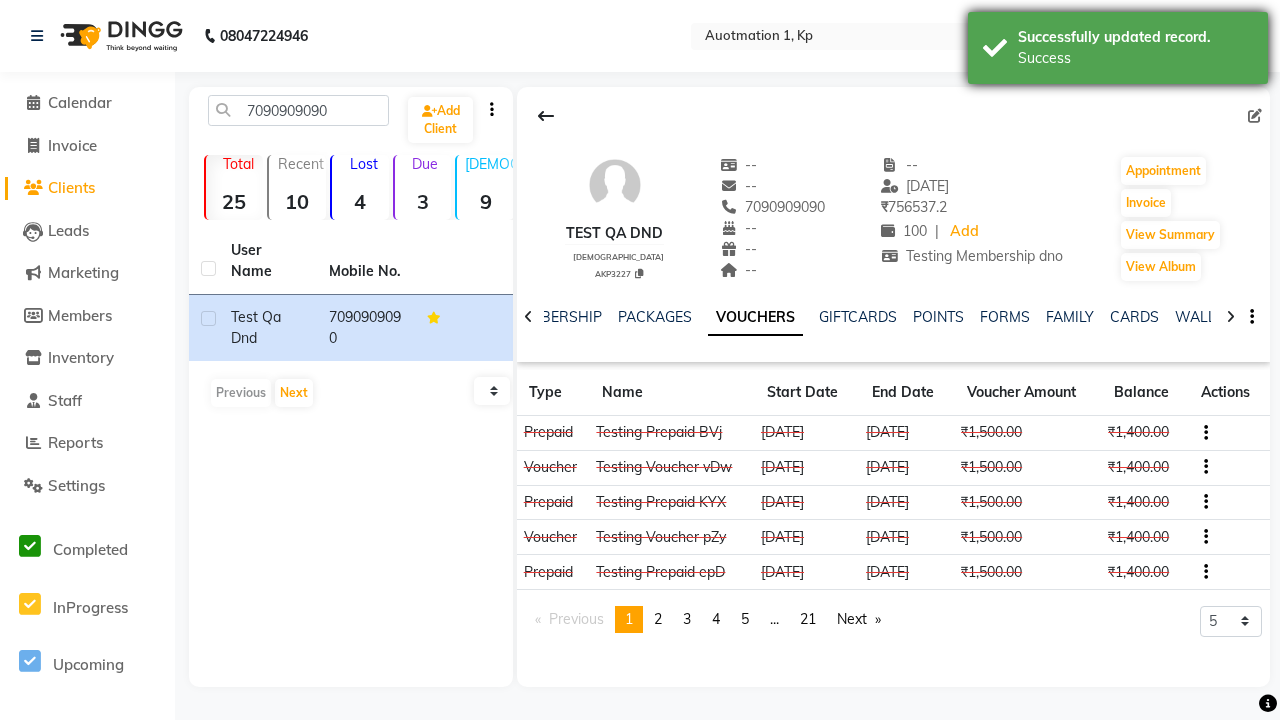 click on "Success" at bounding box center [1135, 58] 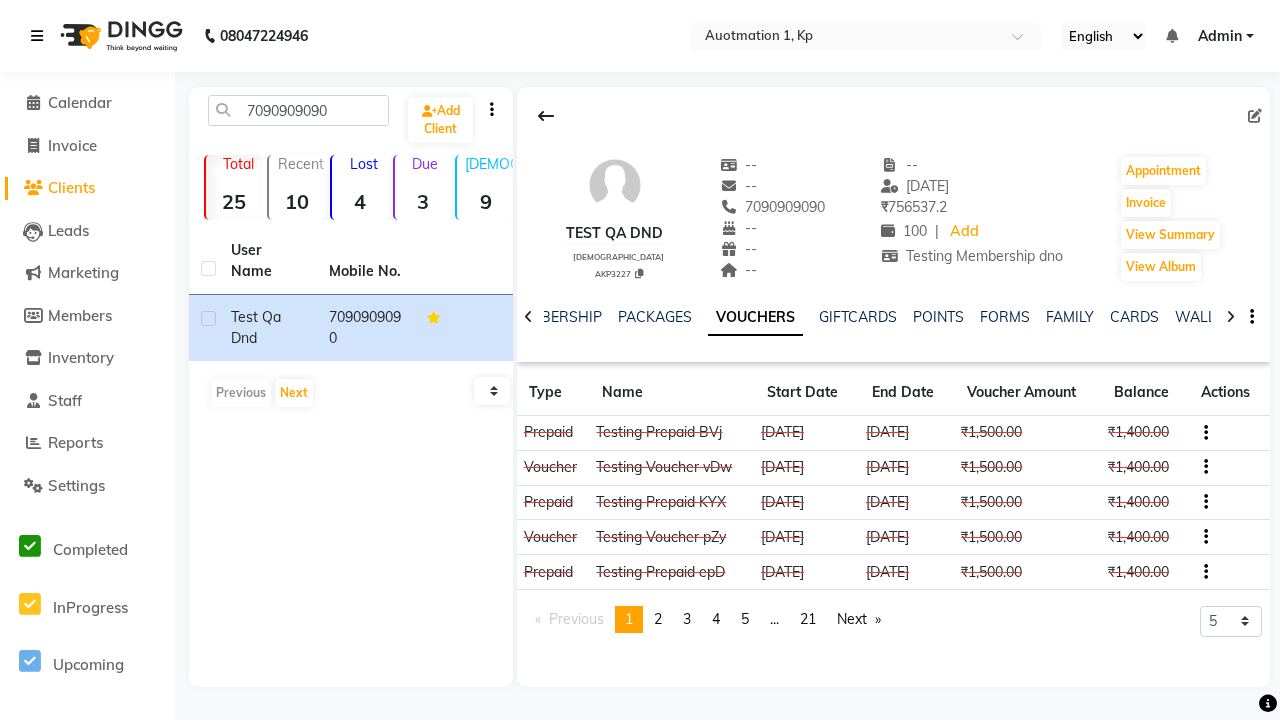 click at bounding box center (37, 36) 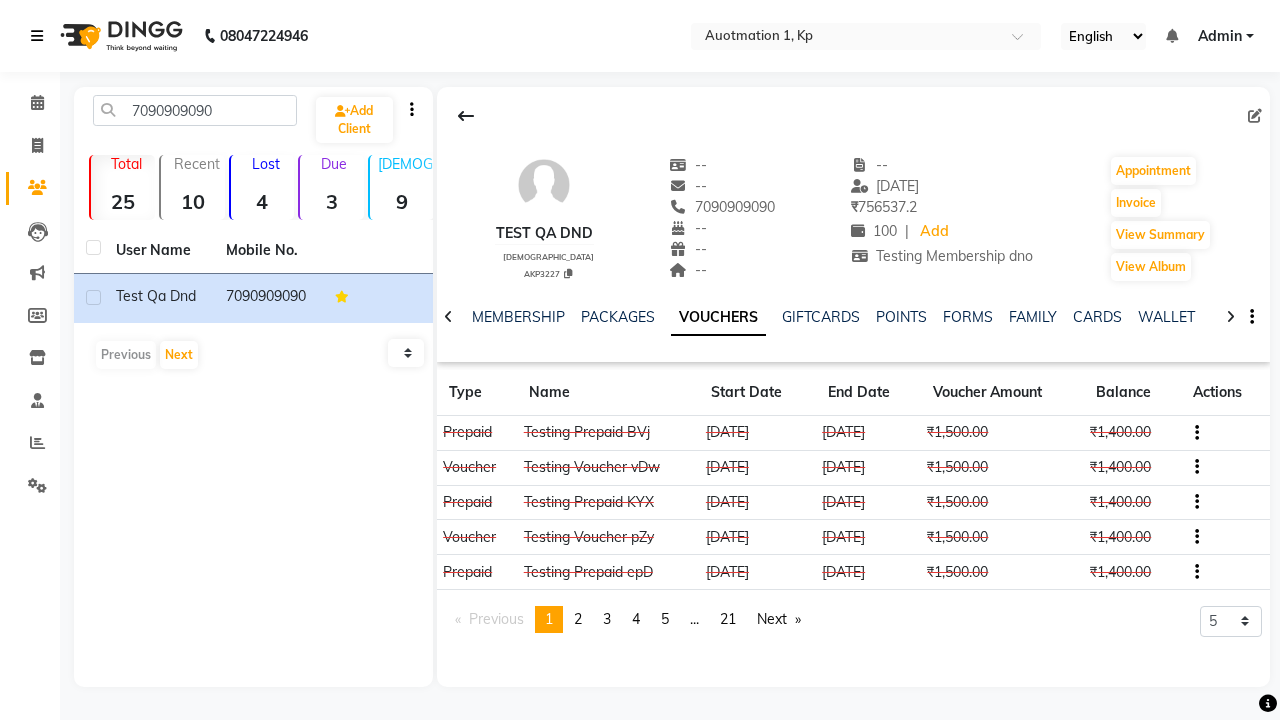 scroll, scrollTop: 0, scrollLeft: 417, axis: horizontal 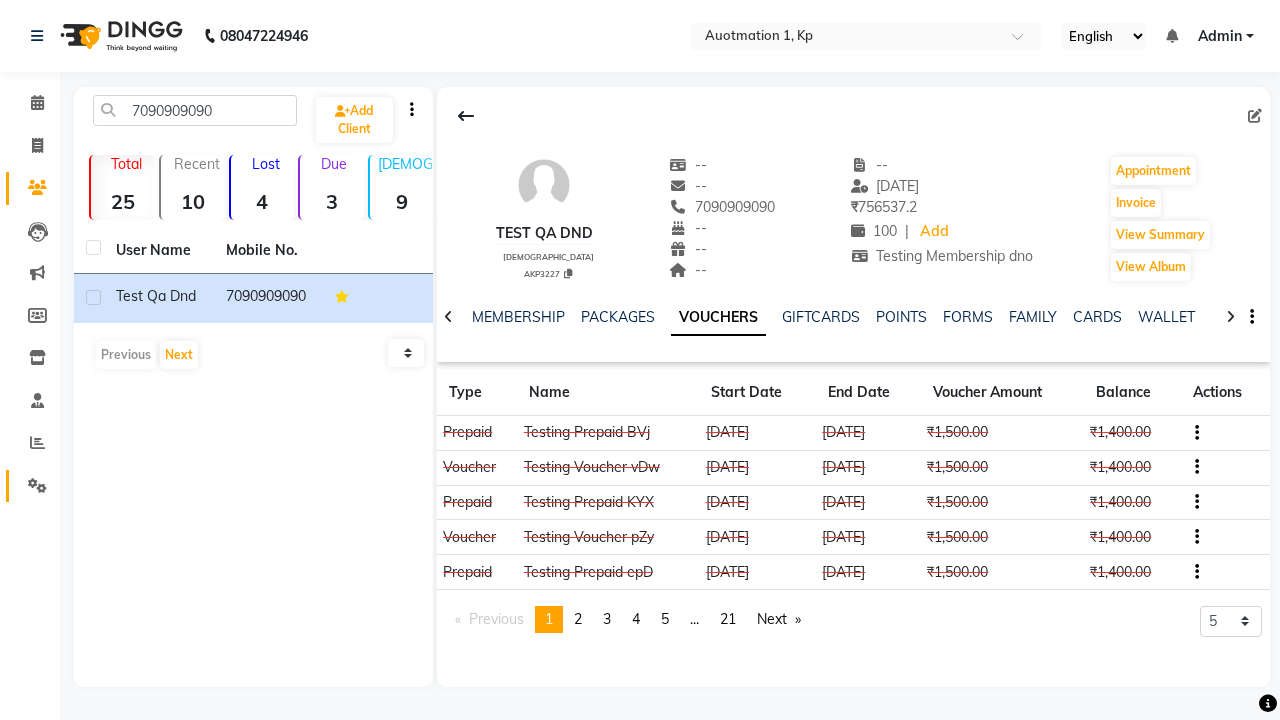 click 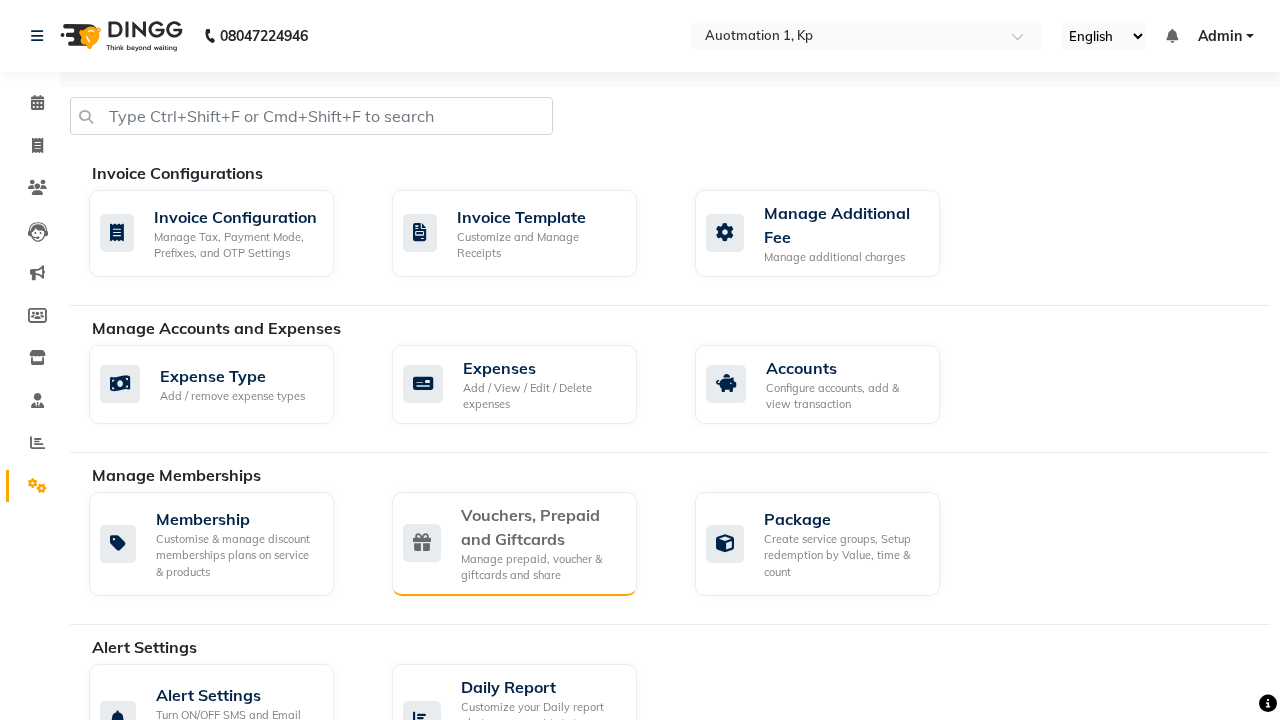 click on "Vouchers, Prepaid and Giftcards" 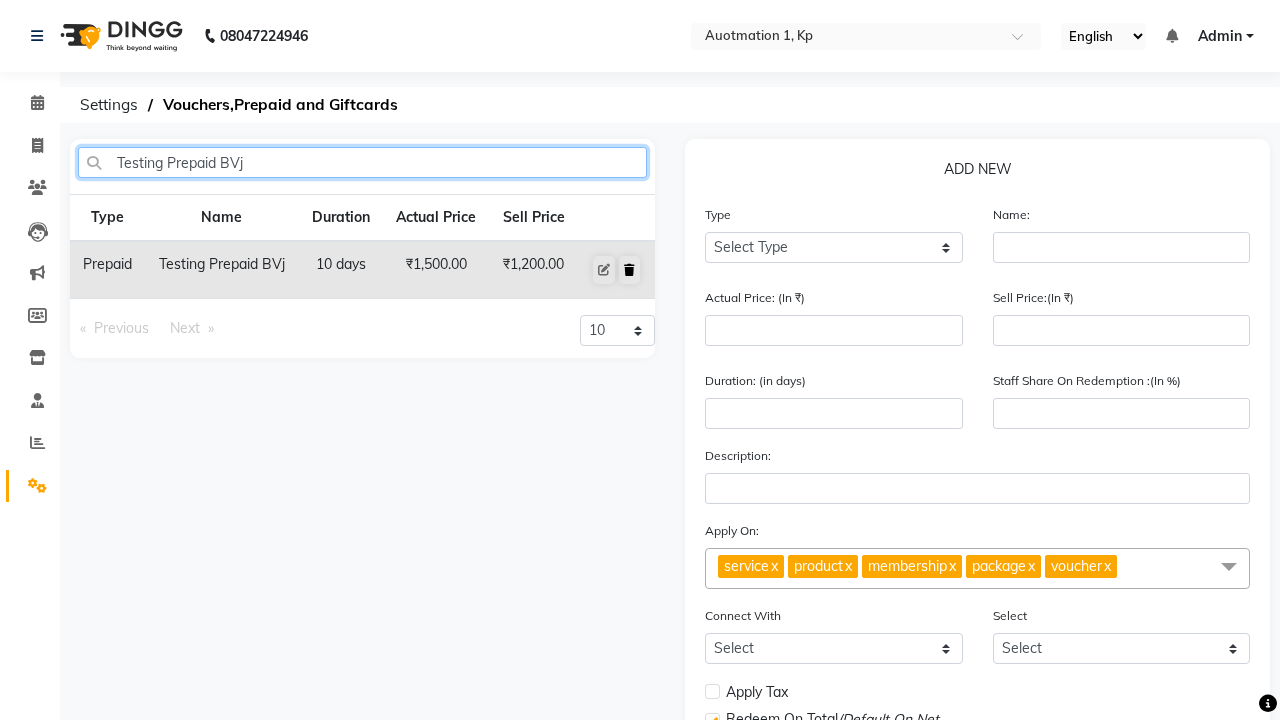 type on "Testing Prepaid BVj" 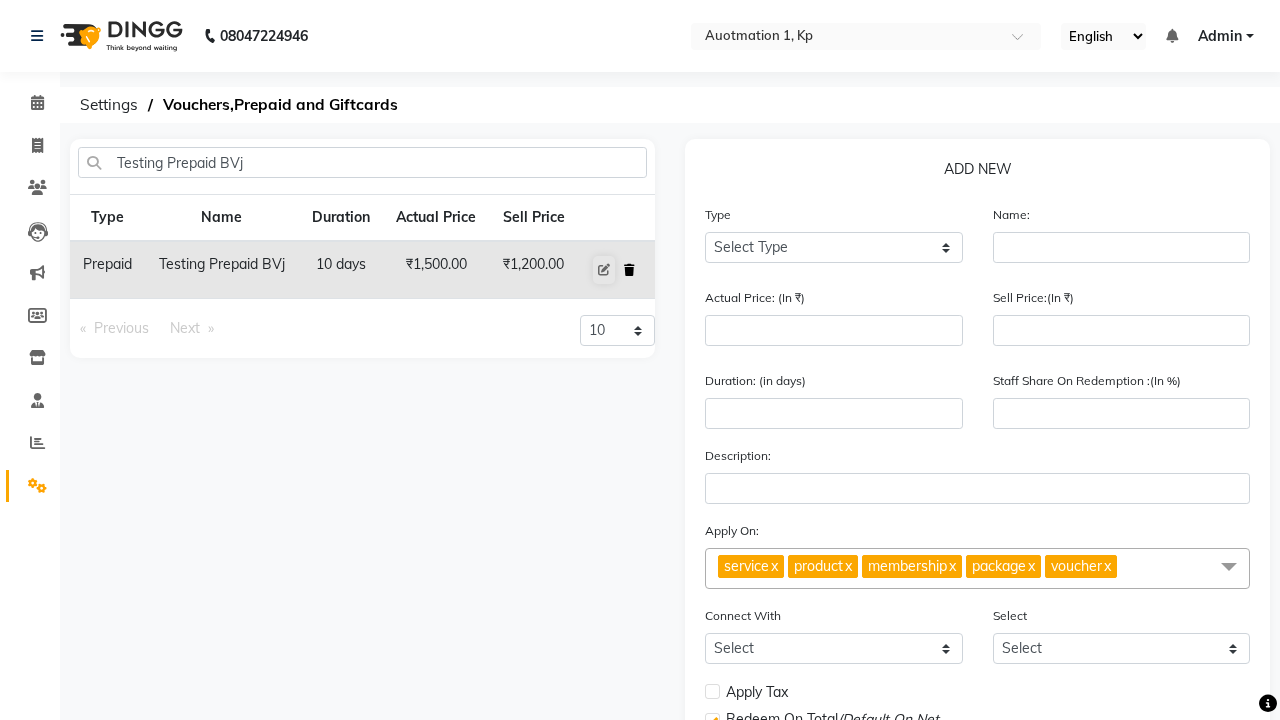 click 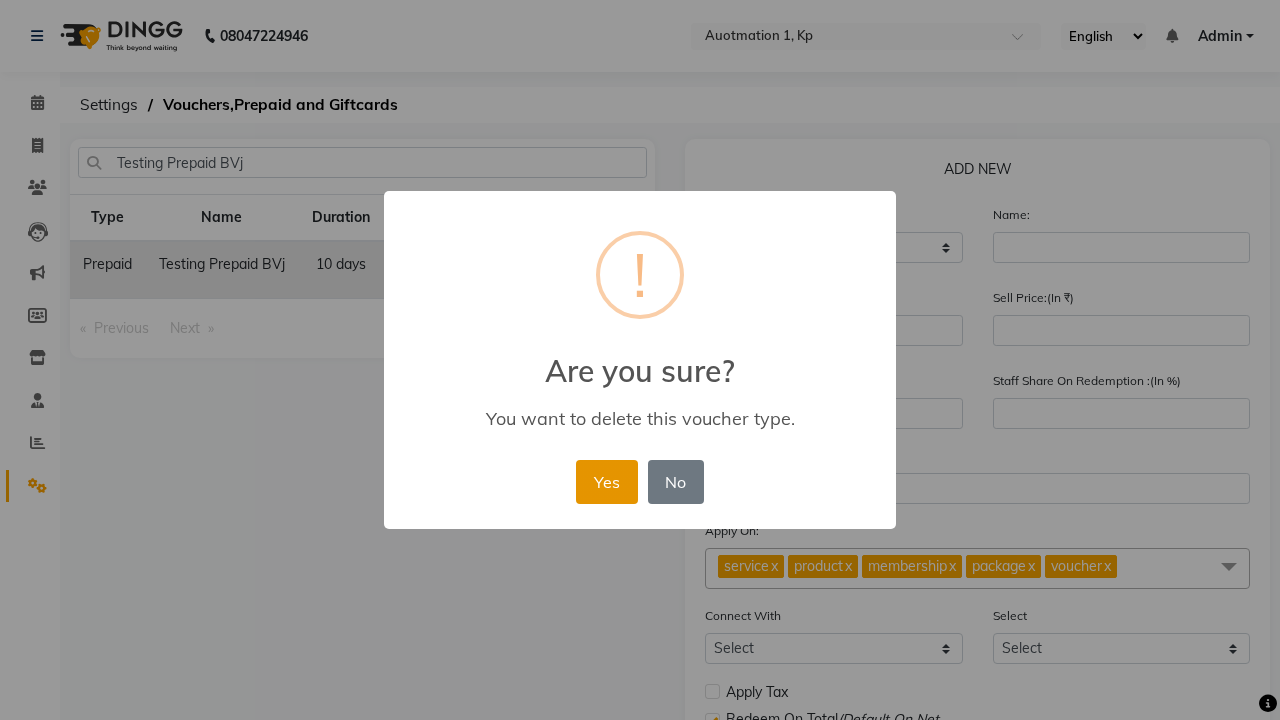 click on "Yes" at bounding box center [606, 482] 